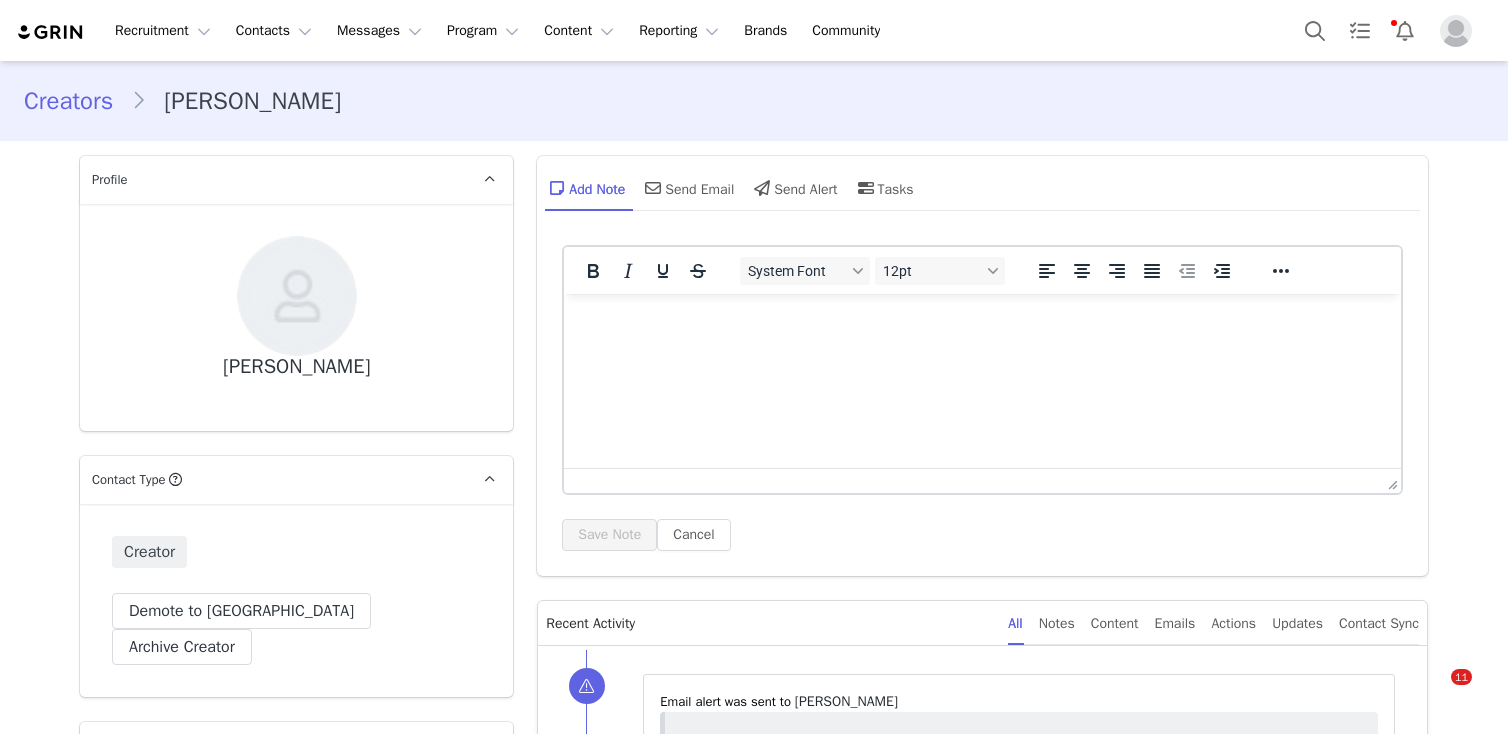 scroll, scrollTop: 0, scrollLeft: 0, axis: both 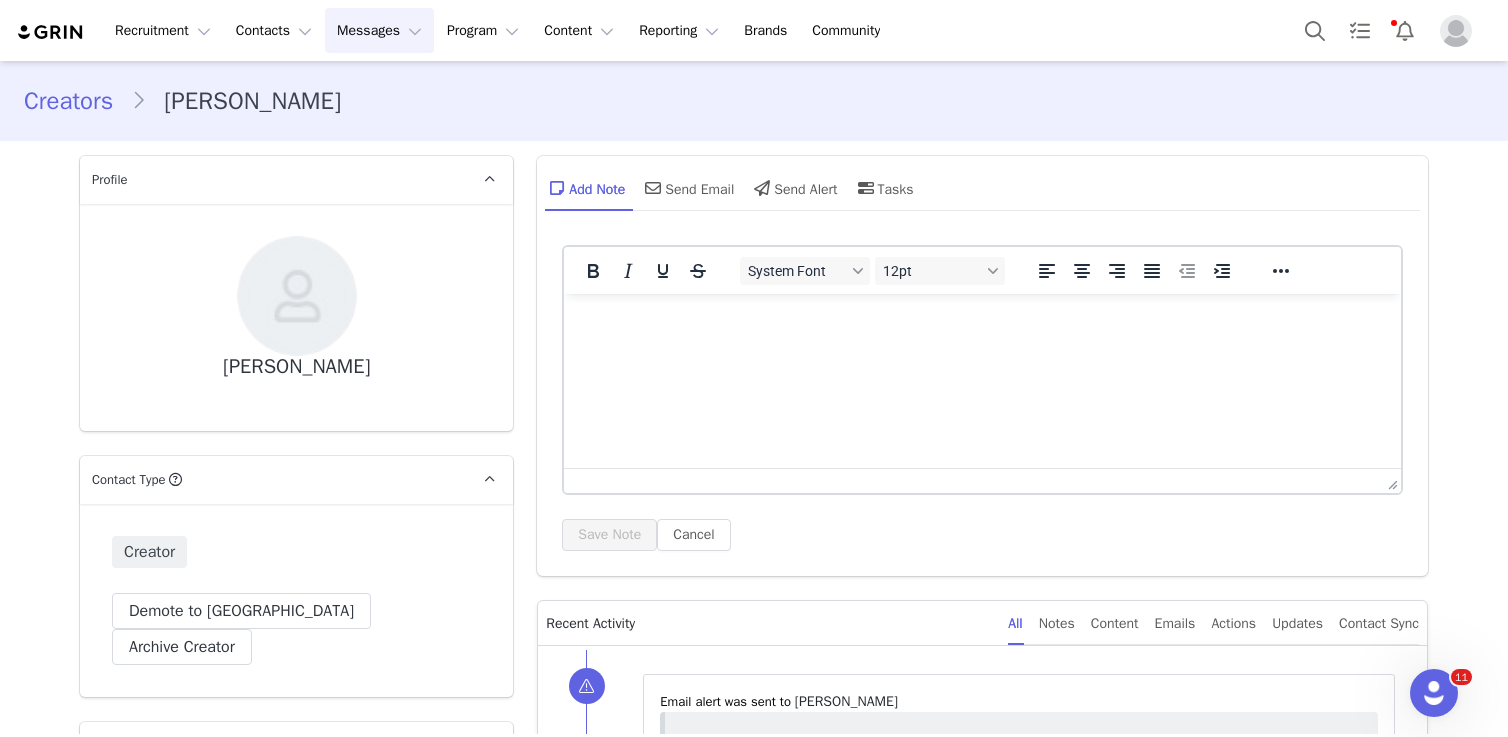 click on "Messages Messages" at bounding box center (379, 30) 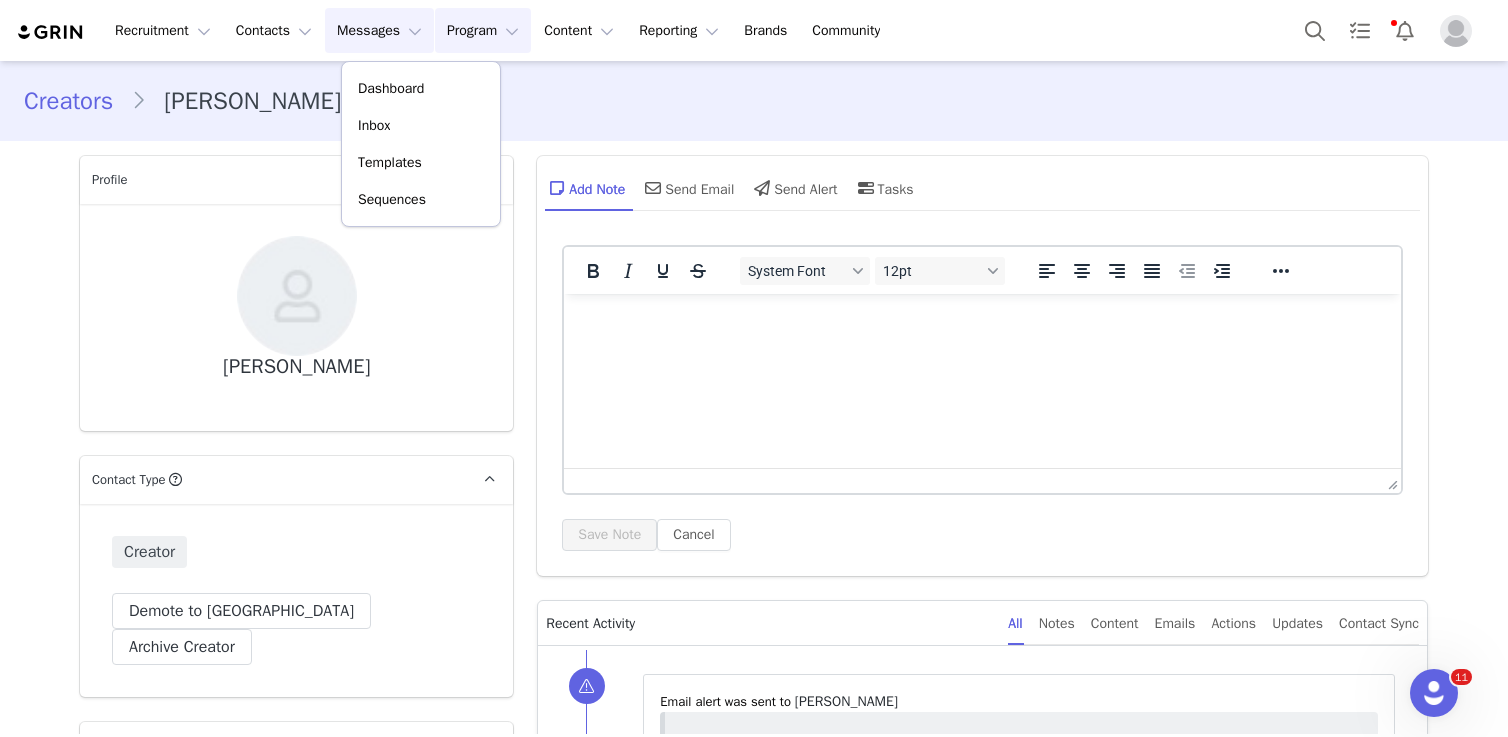 click on "Program Program" at bounding box center (483, 30) 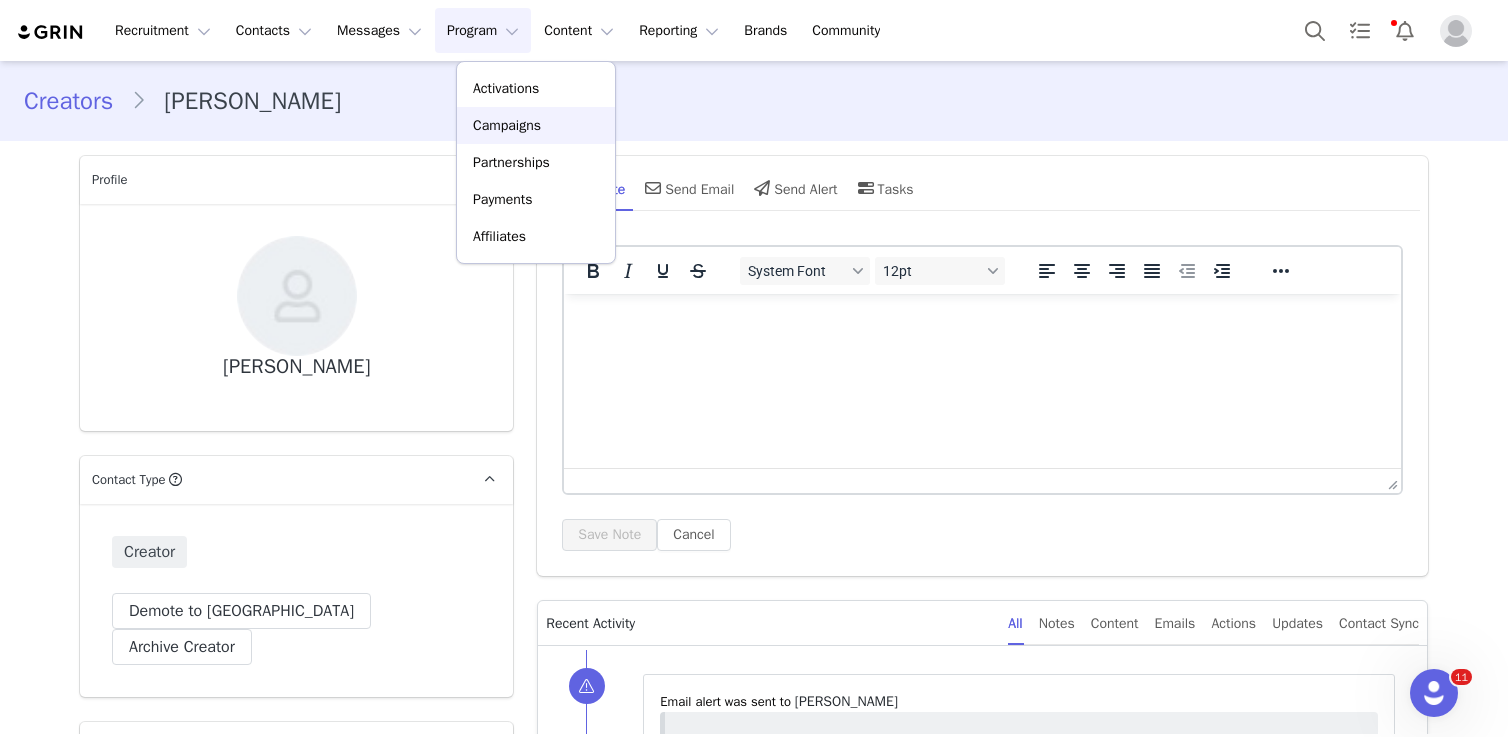 click on "Campaigns" at bounding box center (536, 125) 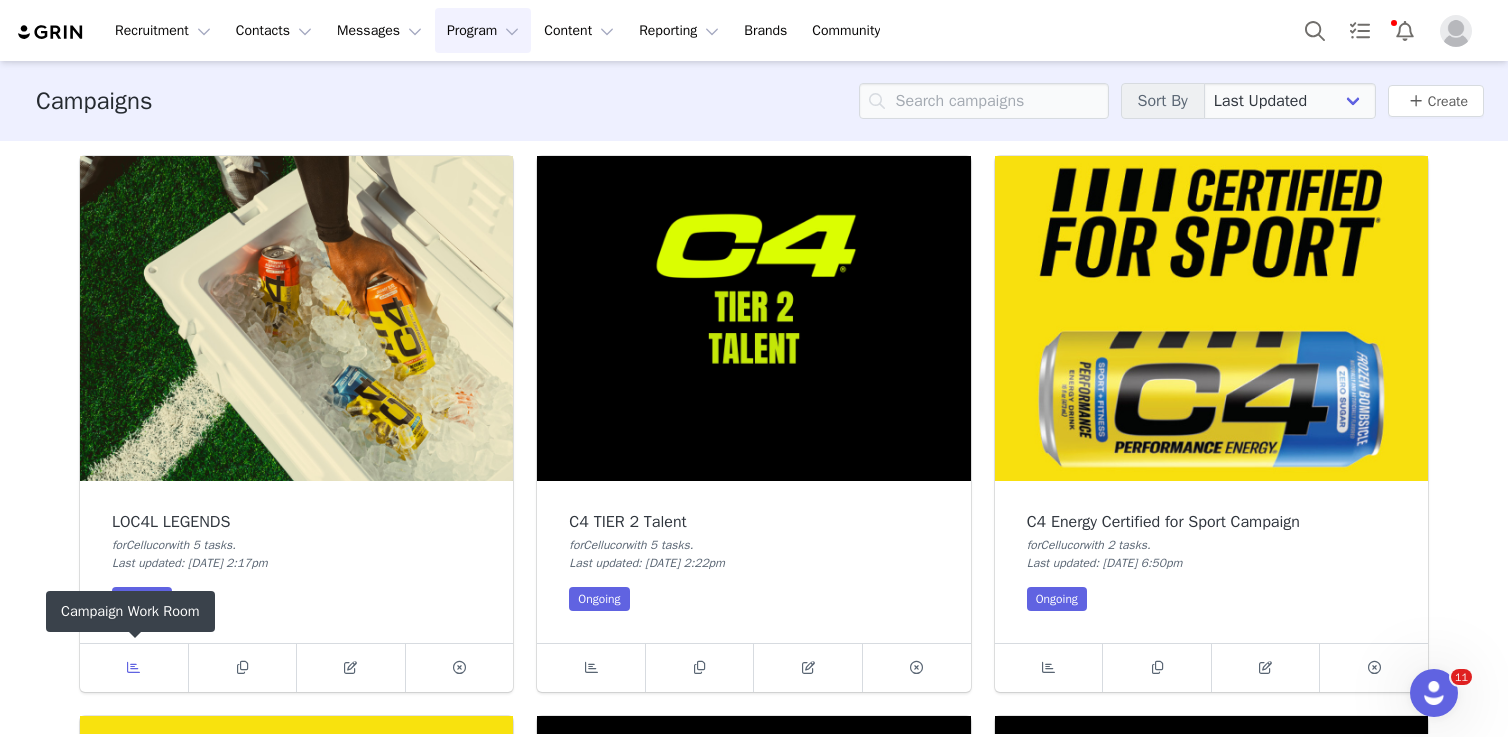 click at bounding box center (134, 668) 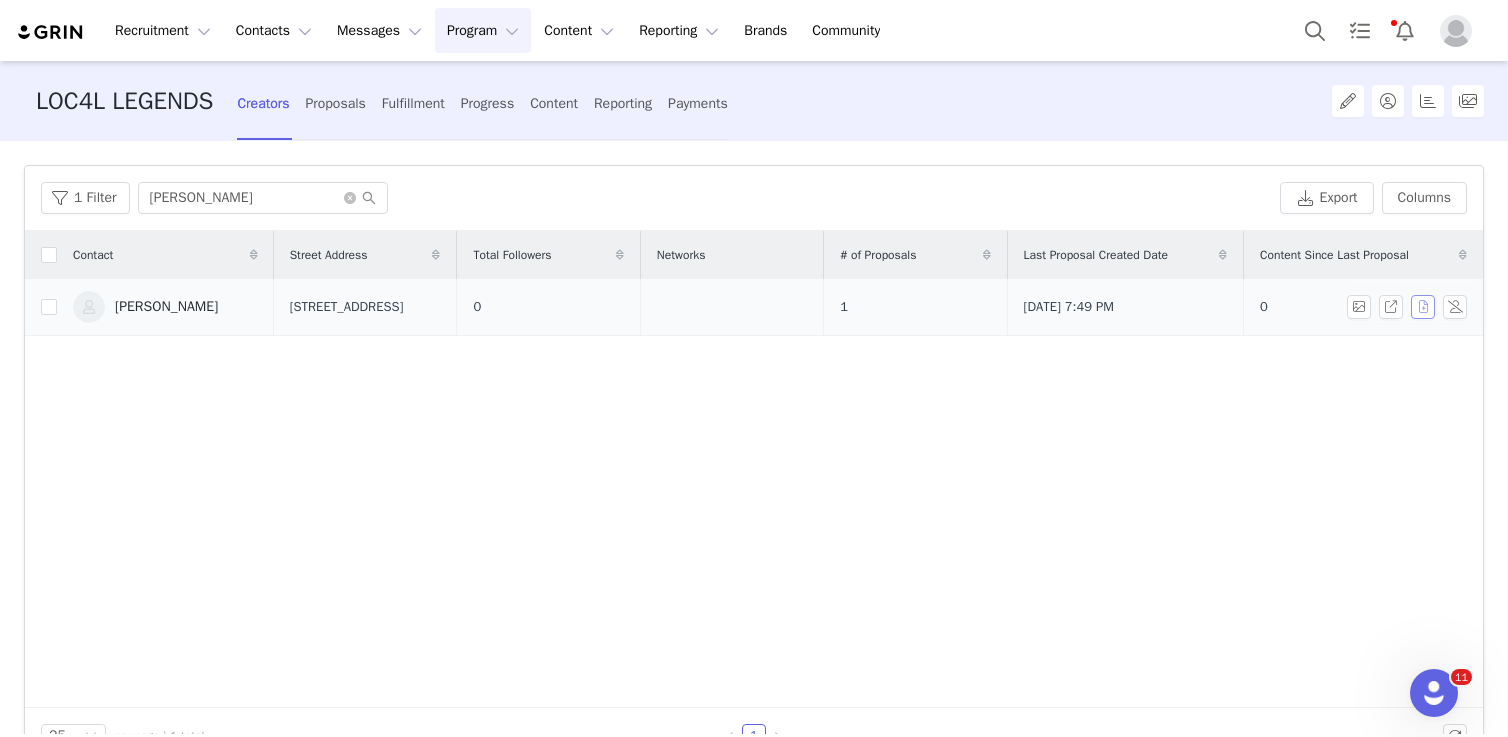 click at bounding box center (1423, 307) 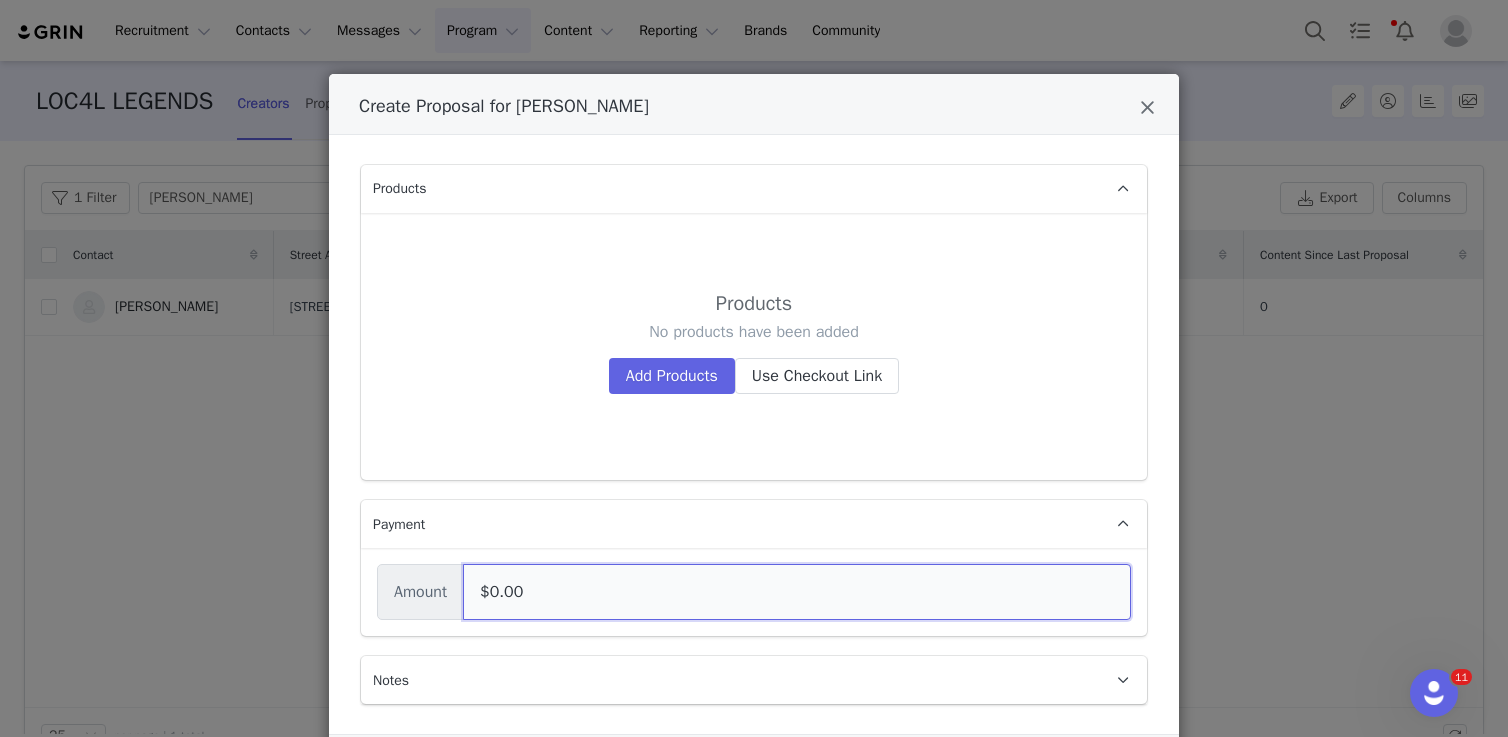 click on "$0.00" at bounding box center [797, 592] 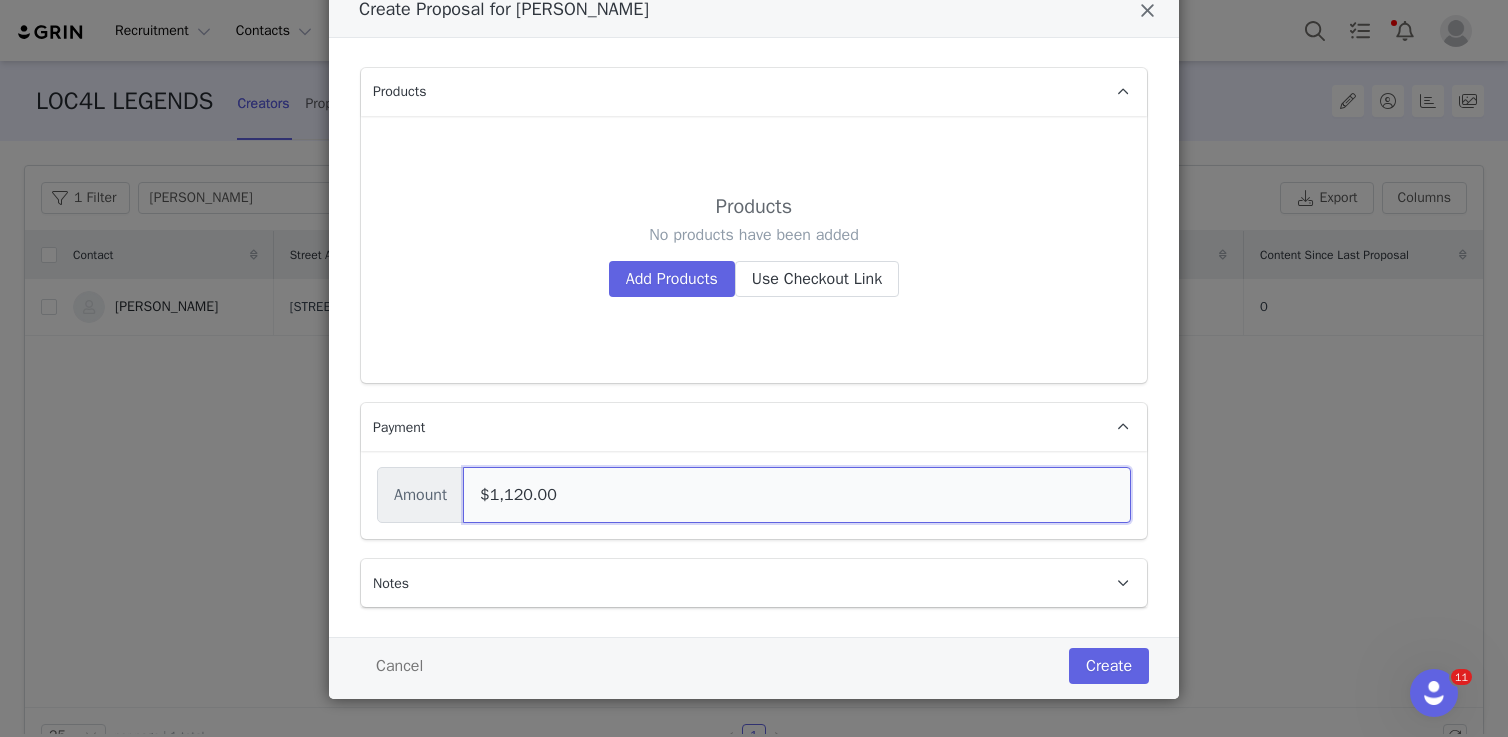 scroll, scrollTop: 109, scrollLeft: 0, axis: vertical 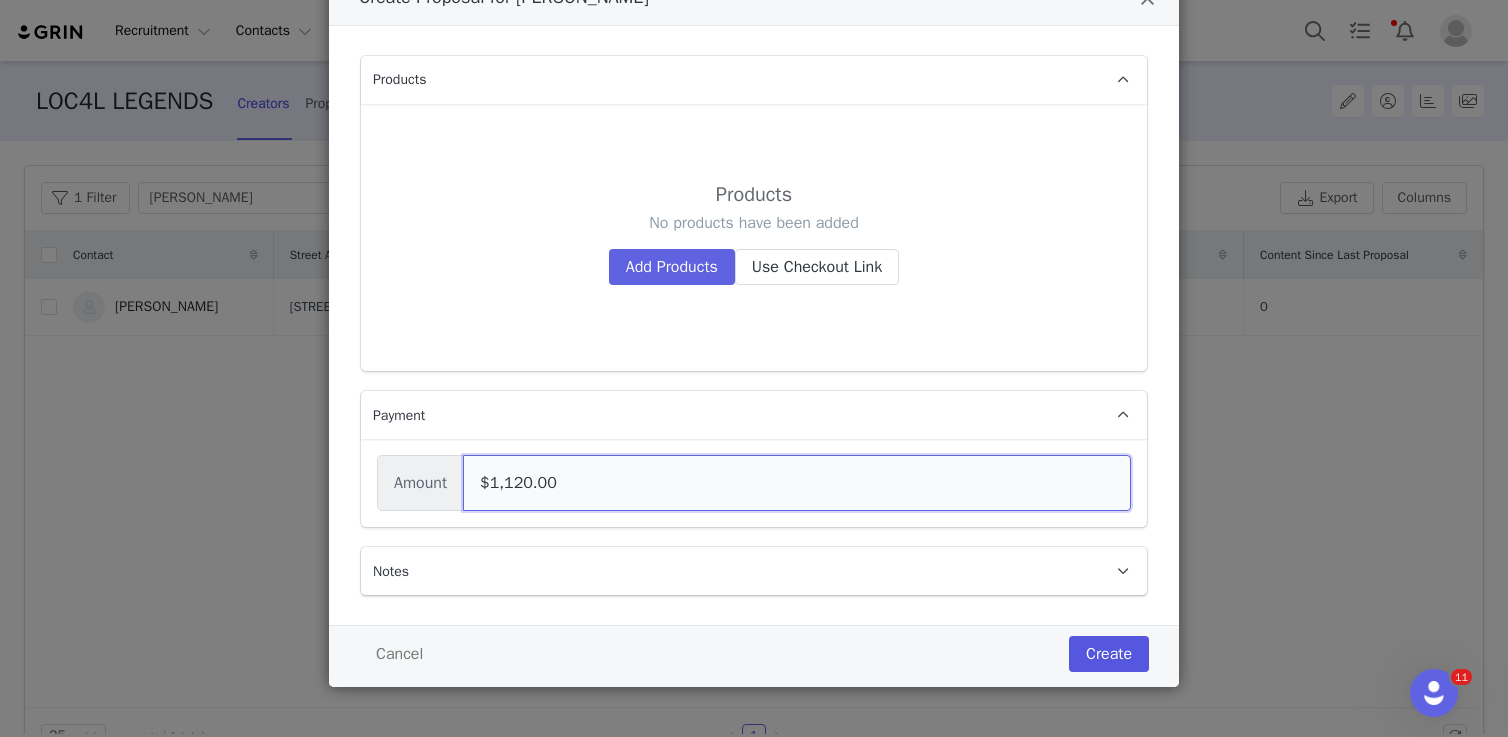 type on "$1,120.00" 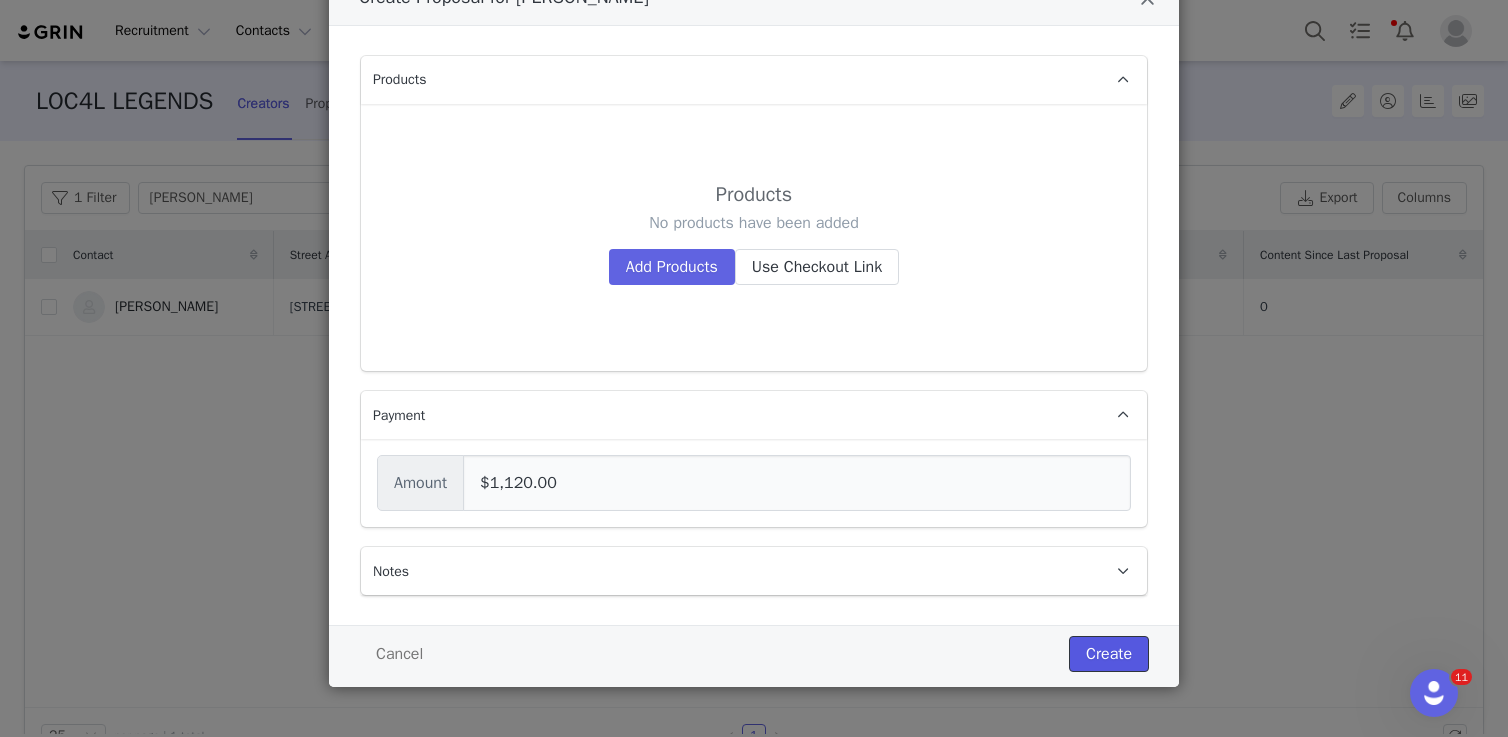 click on "Create" at bounding box center [1109, 654] 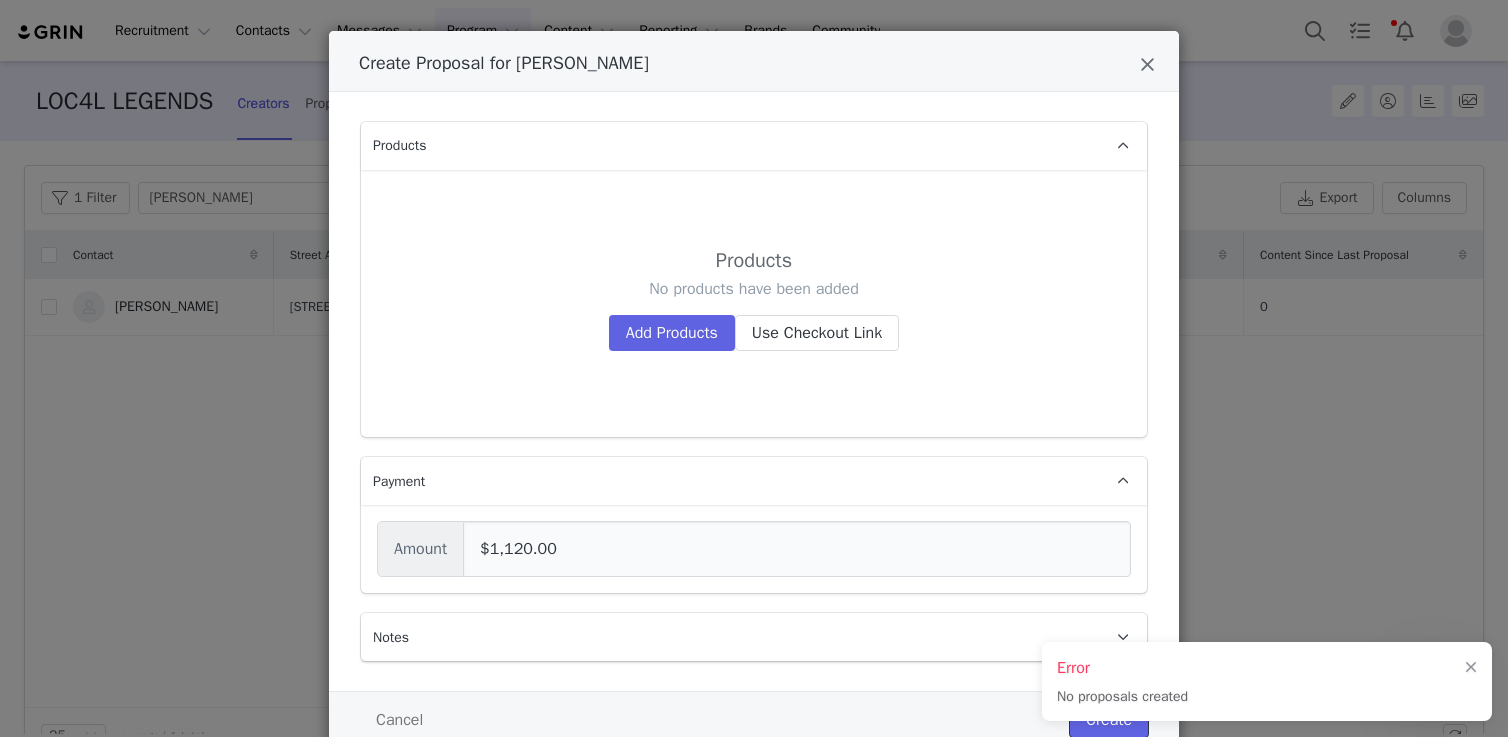 scroll, scrollTop: 0, scrollLeft: 0, axis: both 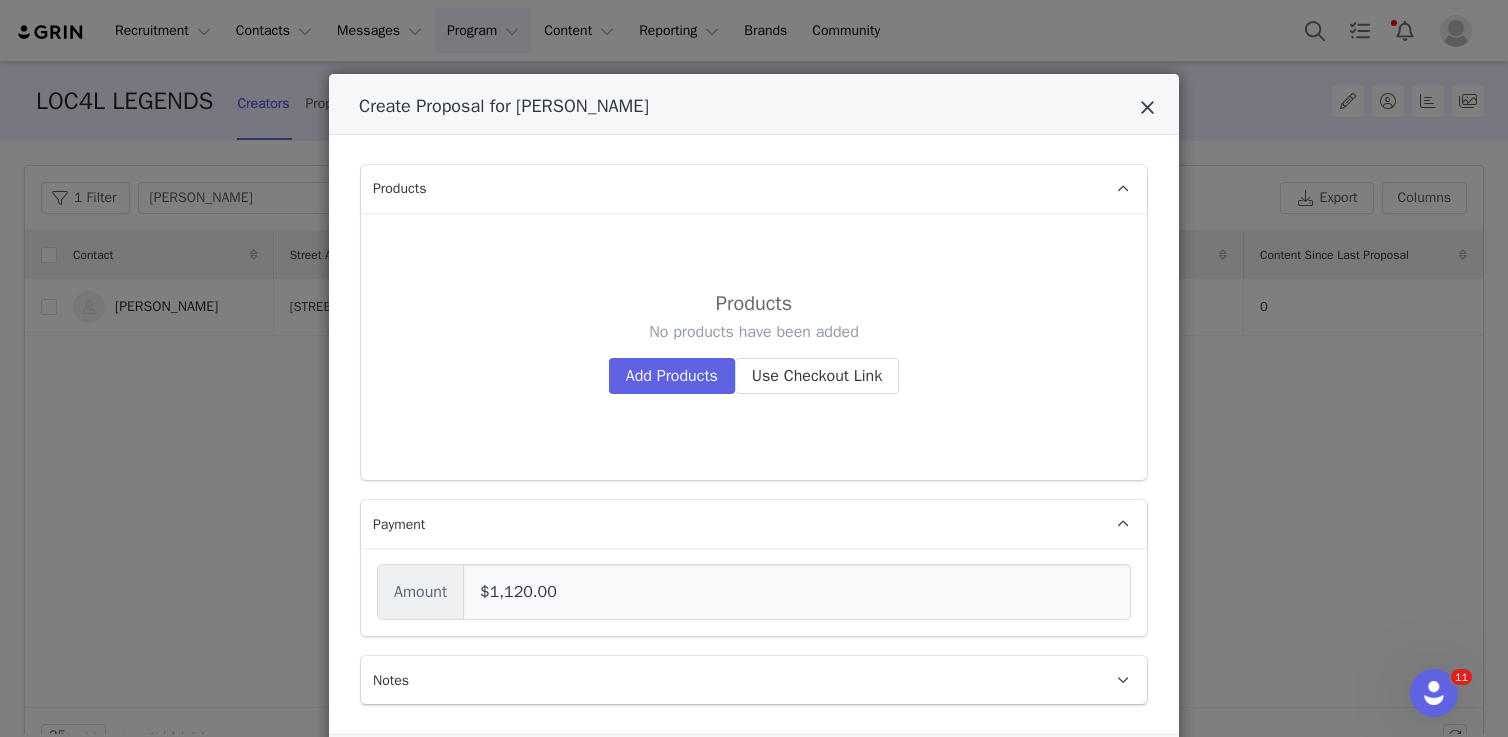 click at bounding box center [1147, 108] 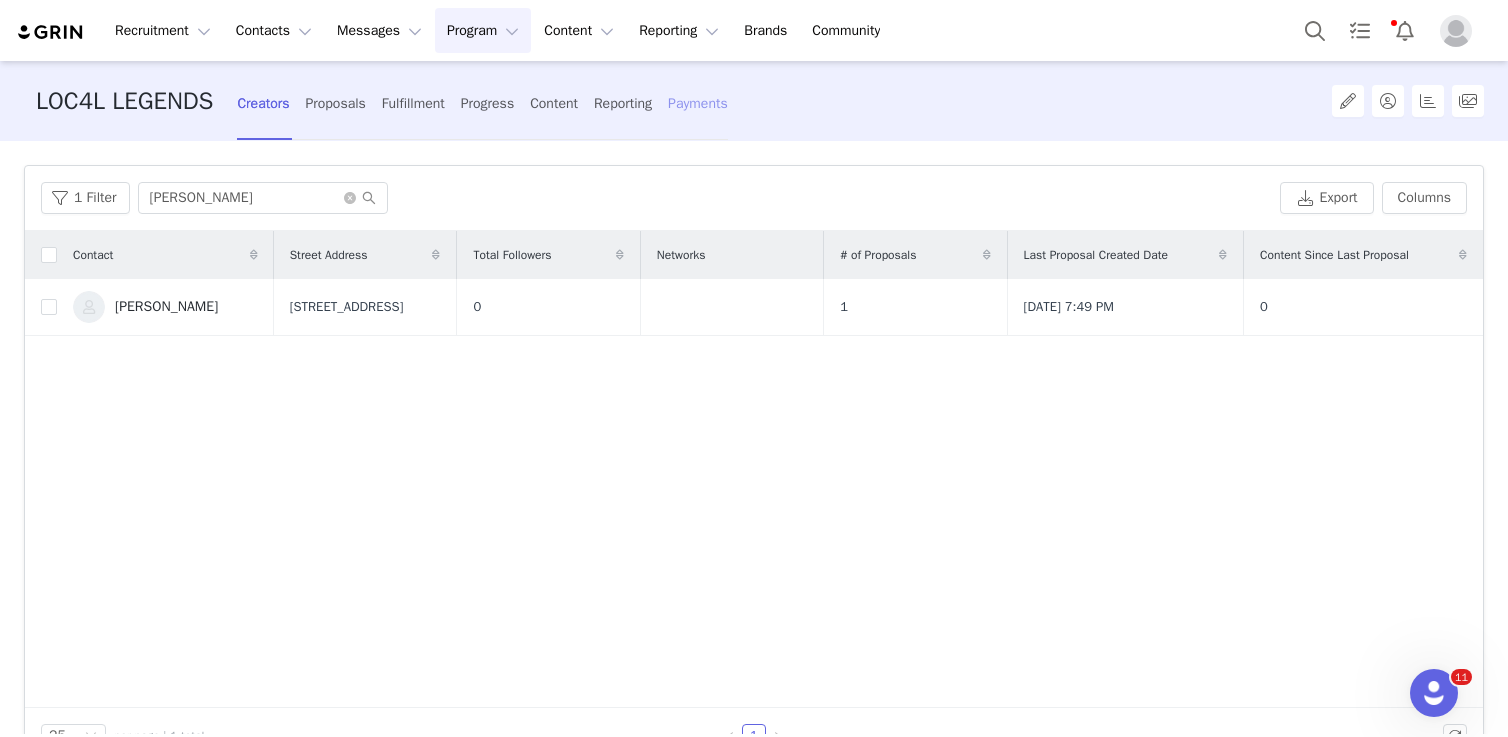 click on "Payments" at bounding box center [698, 103] 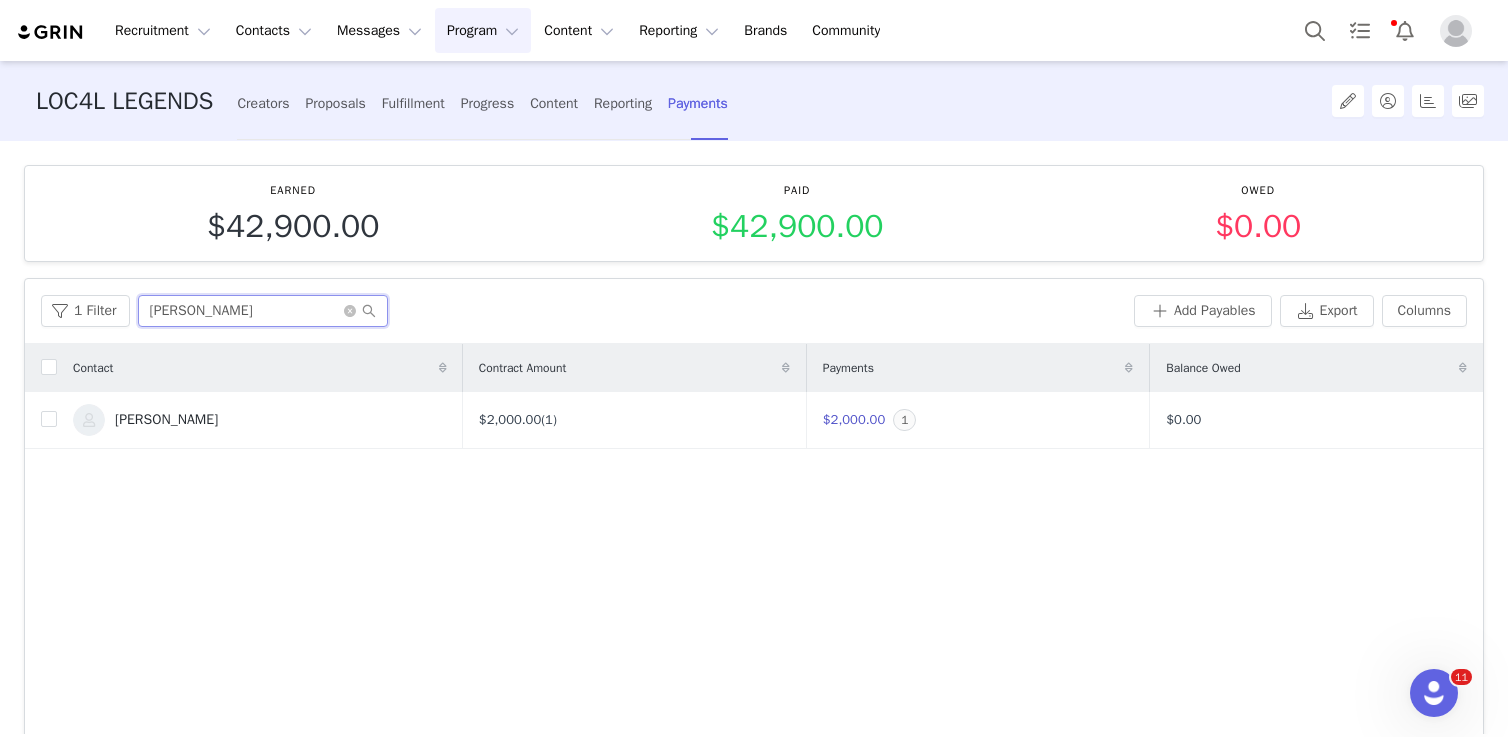 click on "[PERSON_NAME]" at bounding box center (263, 311) 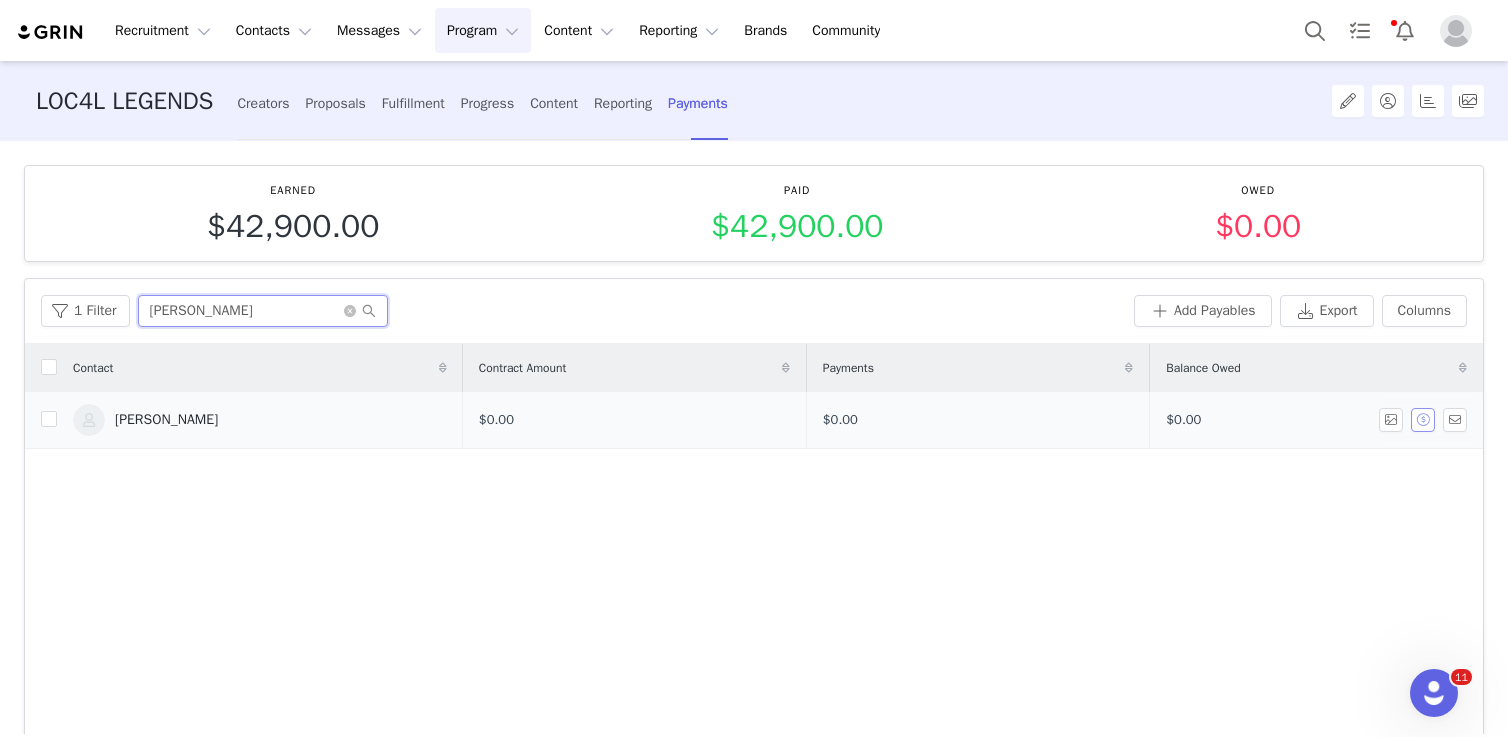 type on "[PERSON_NAME]" 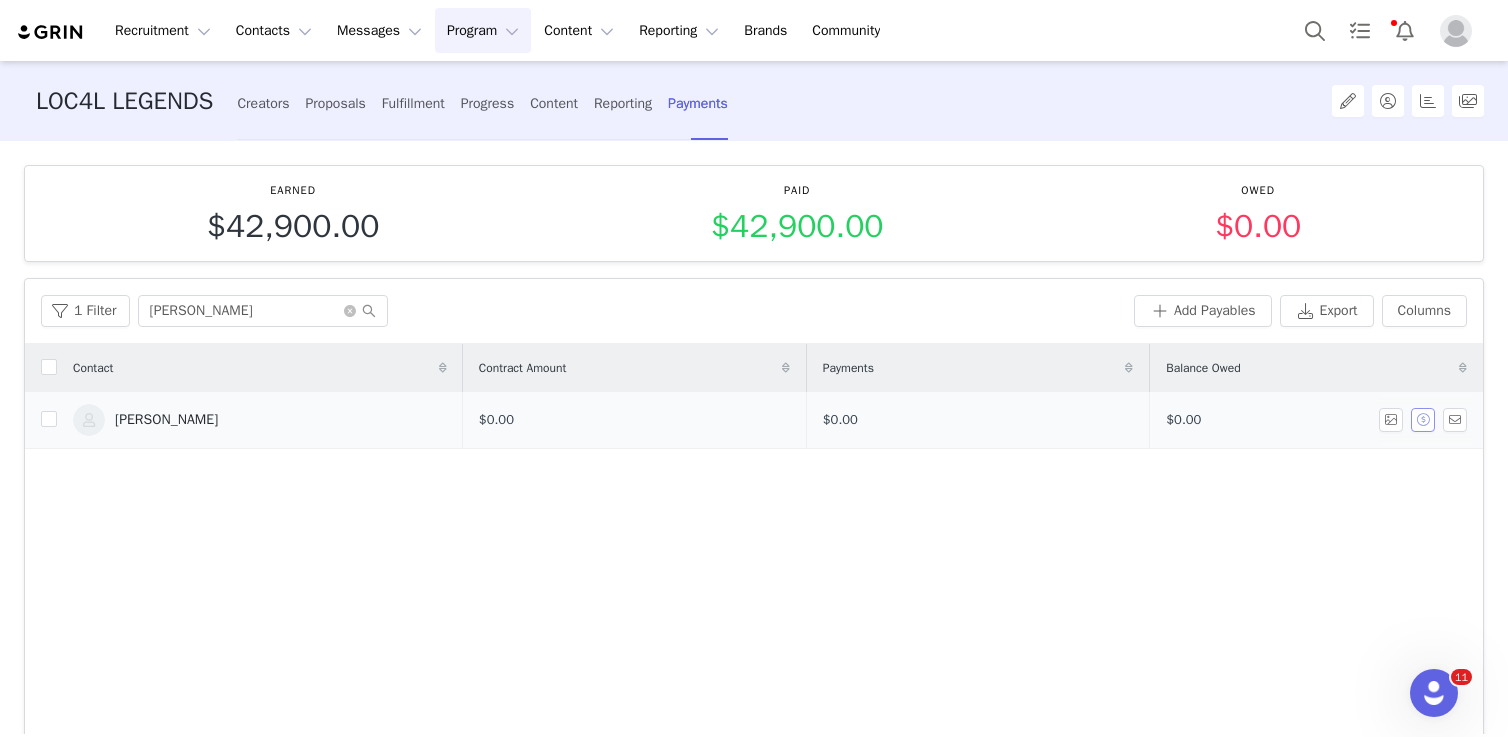 click at bounding box center (1423, 420) 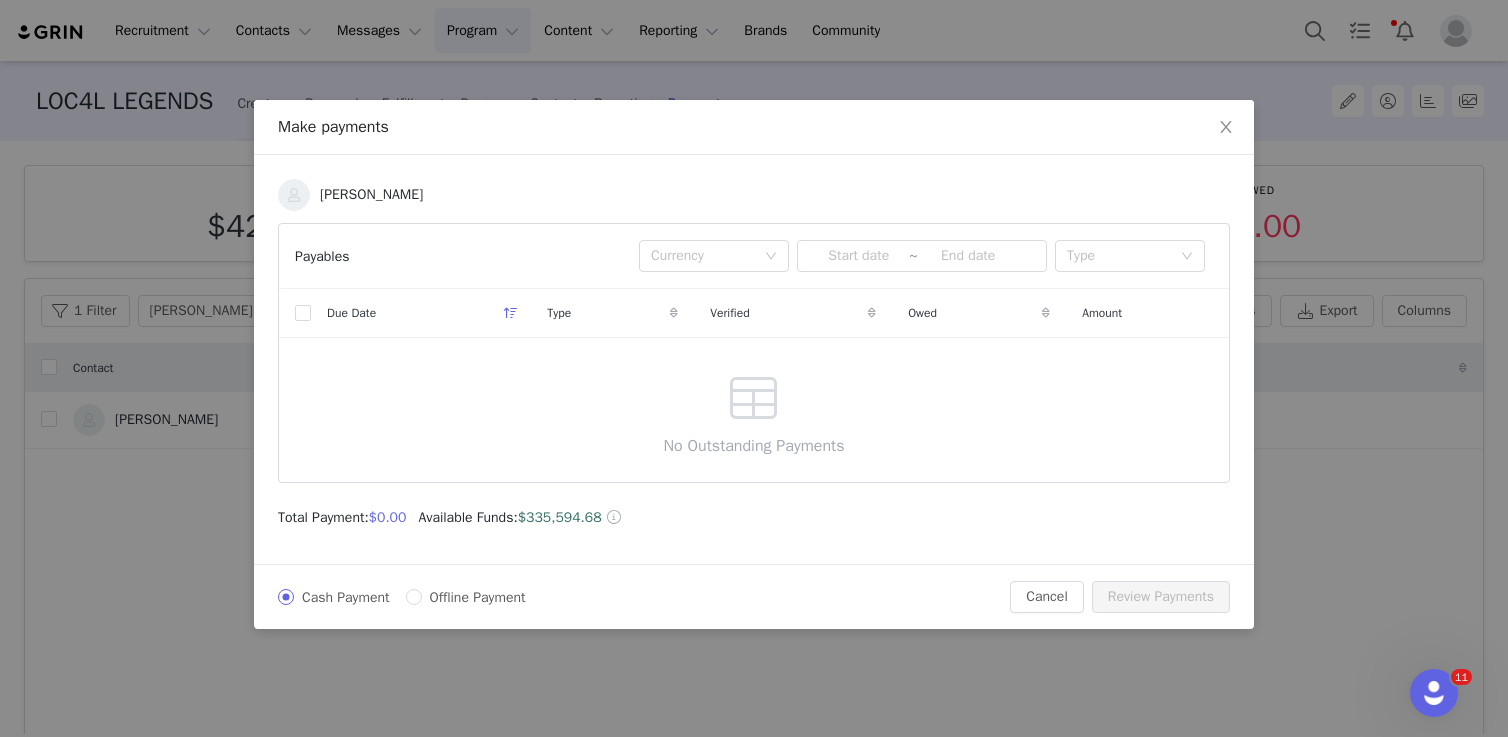 click on "Due Date   Type   Verified   Owed   Amount   No Outstanding Payments" at bounding box center (754, 385) 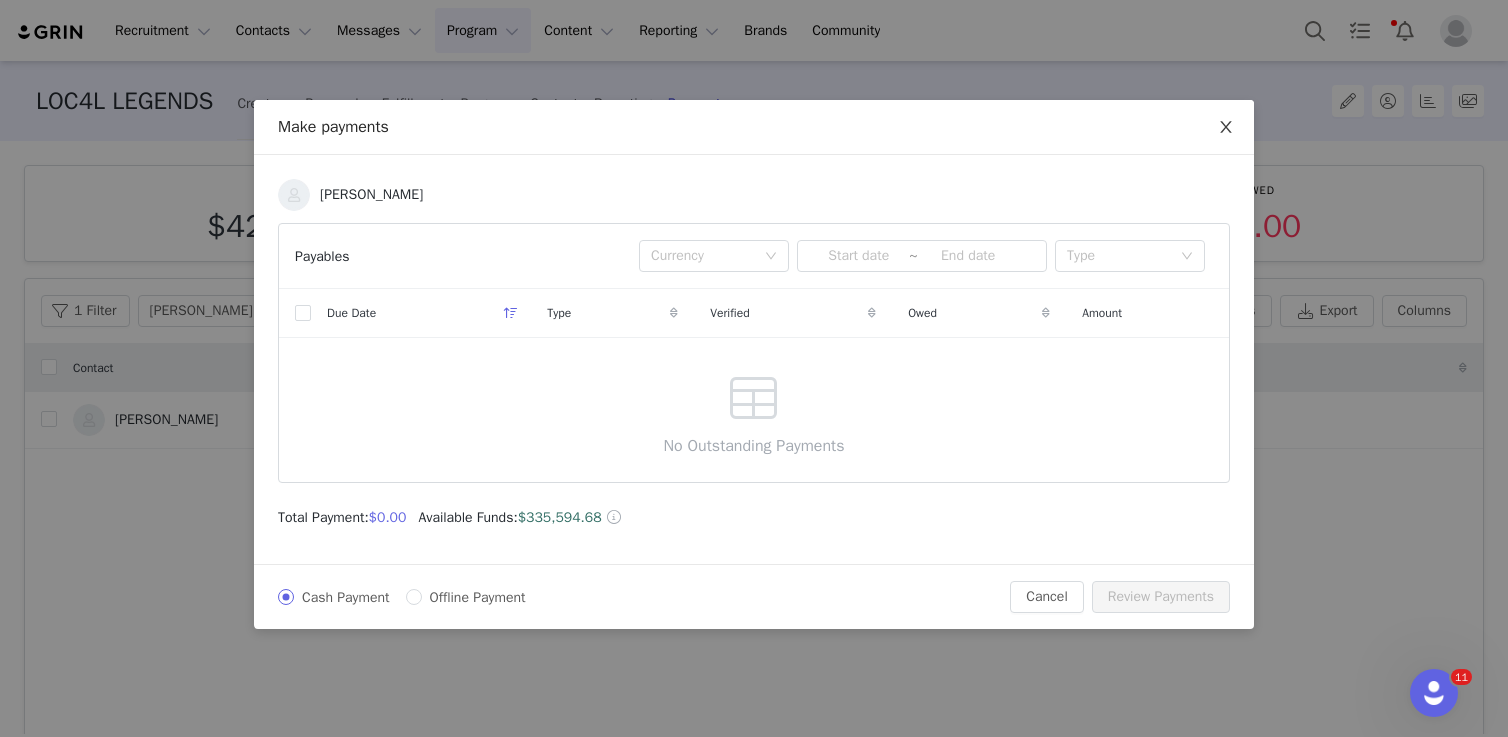 click 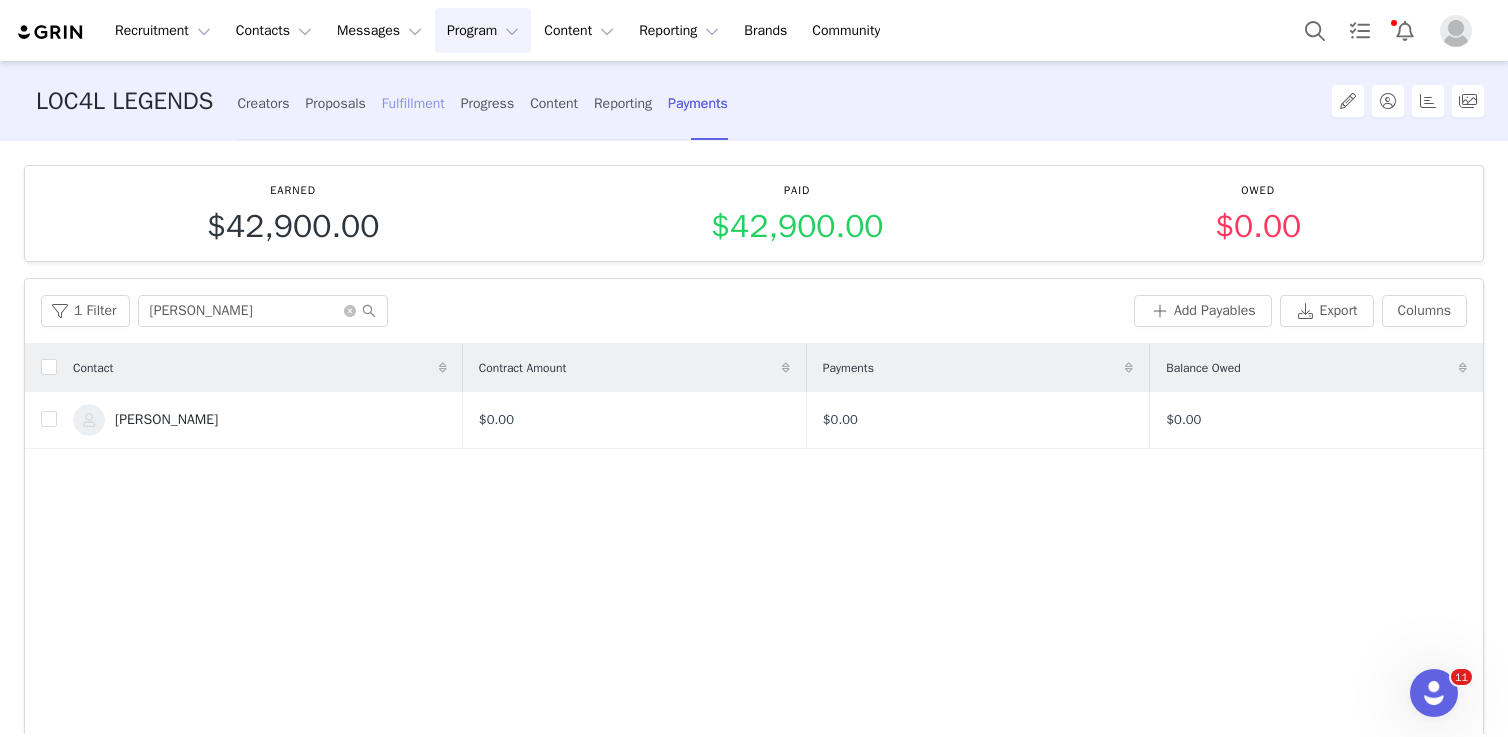 click on "Fulfillment" at bounding box center (413, 103) 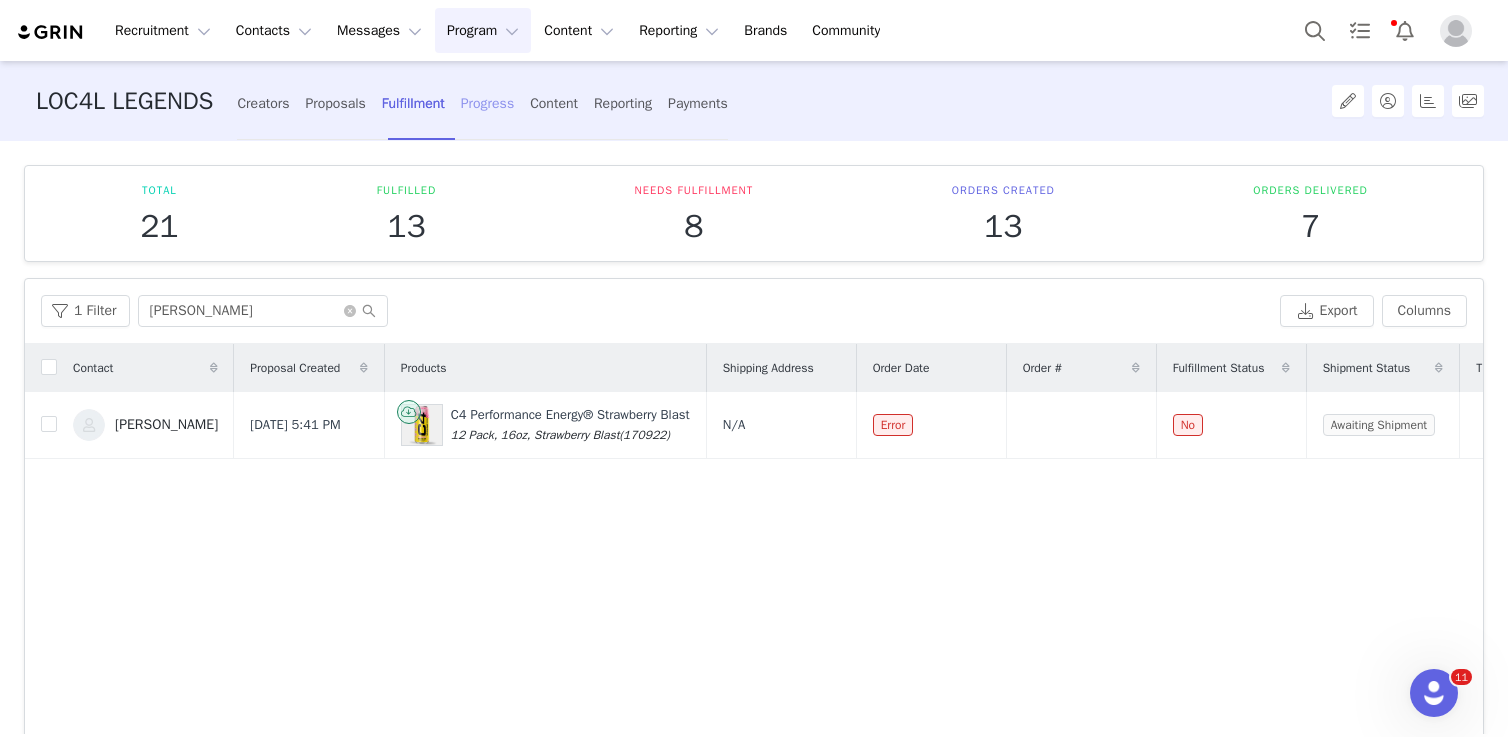 click on "Progress" at bounding box center (487, 103) 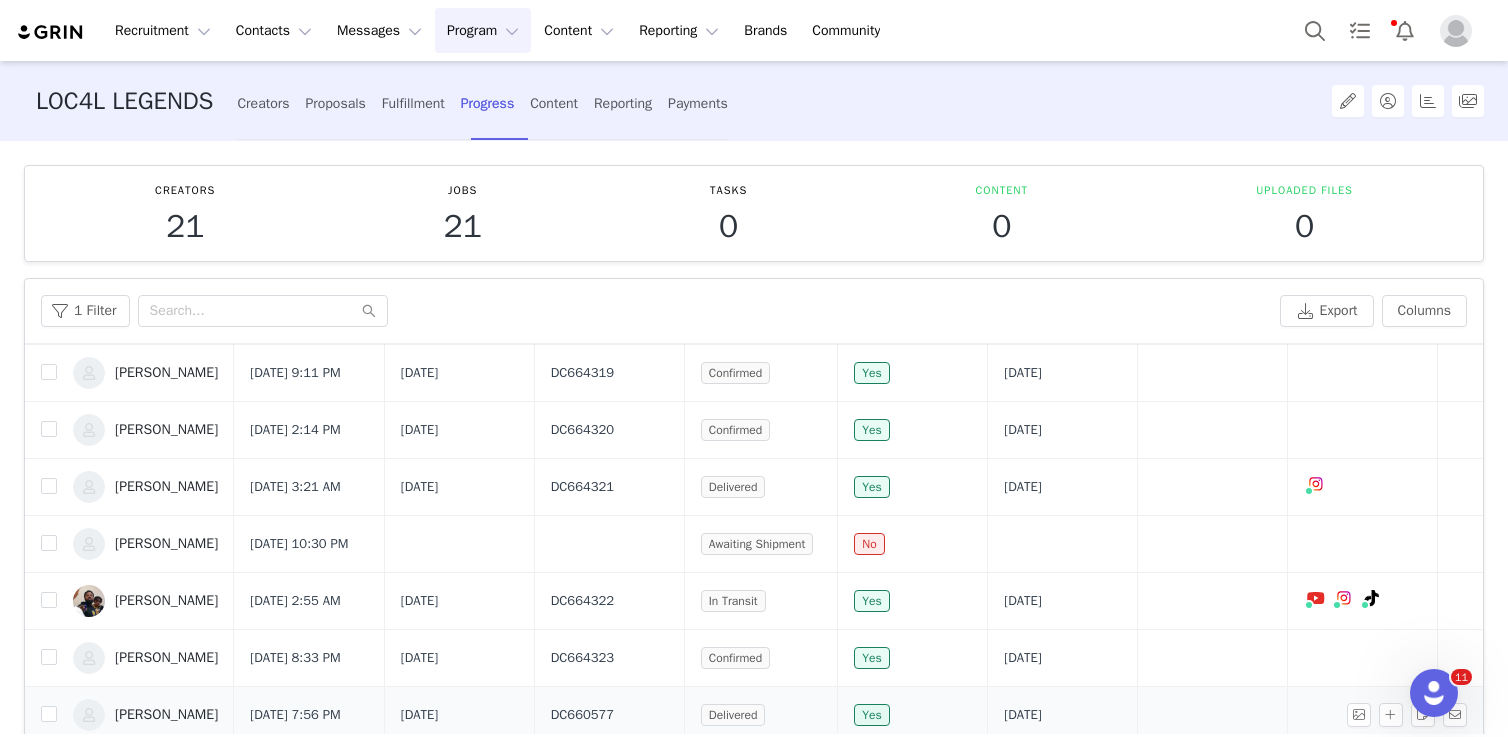 scroll, scrollTop: 0, scrollLeft: 0, axis: both 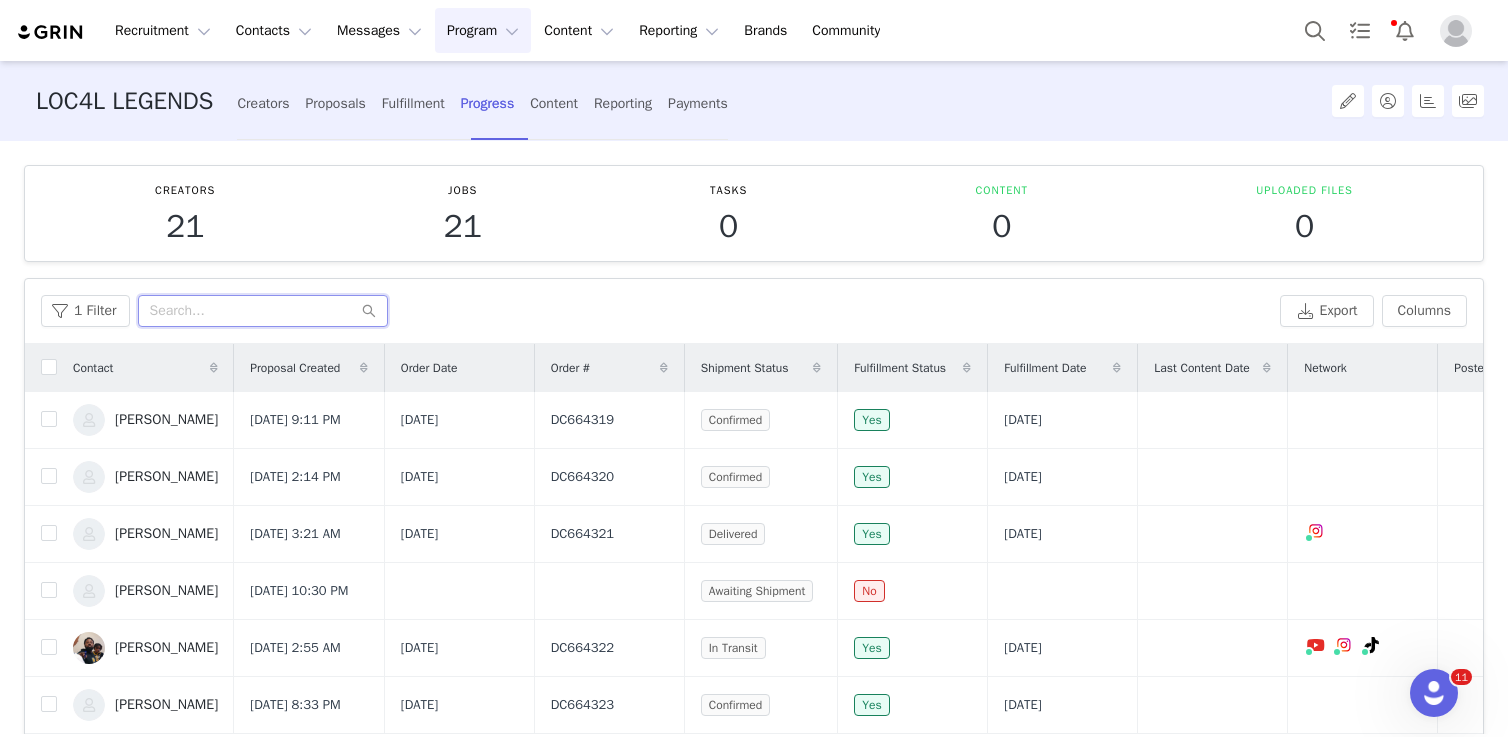 click at bounding box center [263, 311] 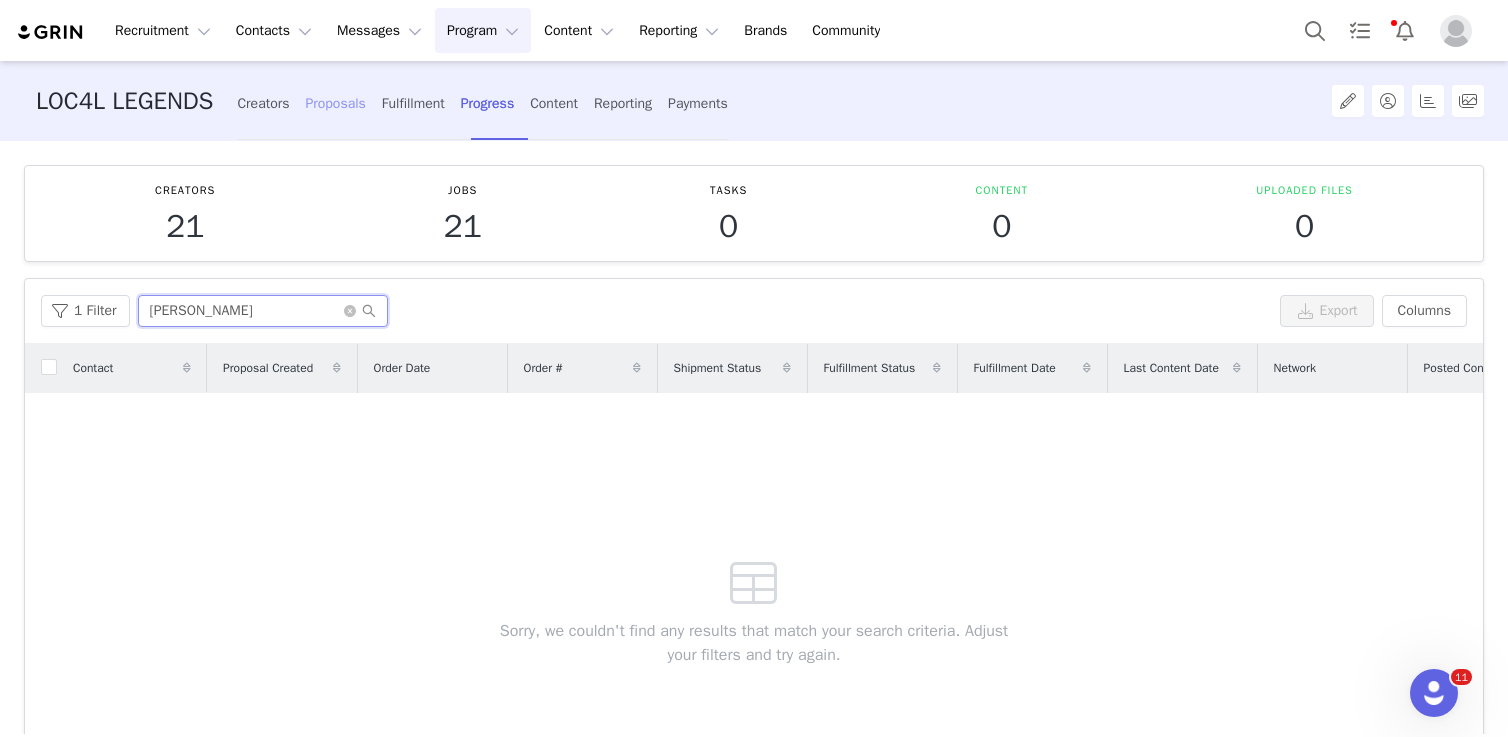 type on "[PERSON_NAME]" 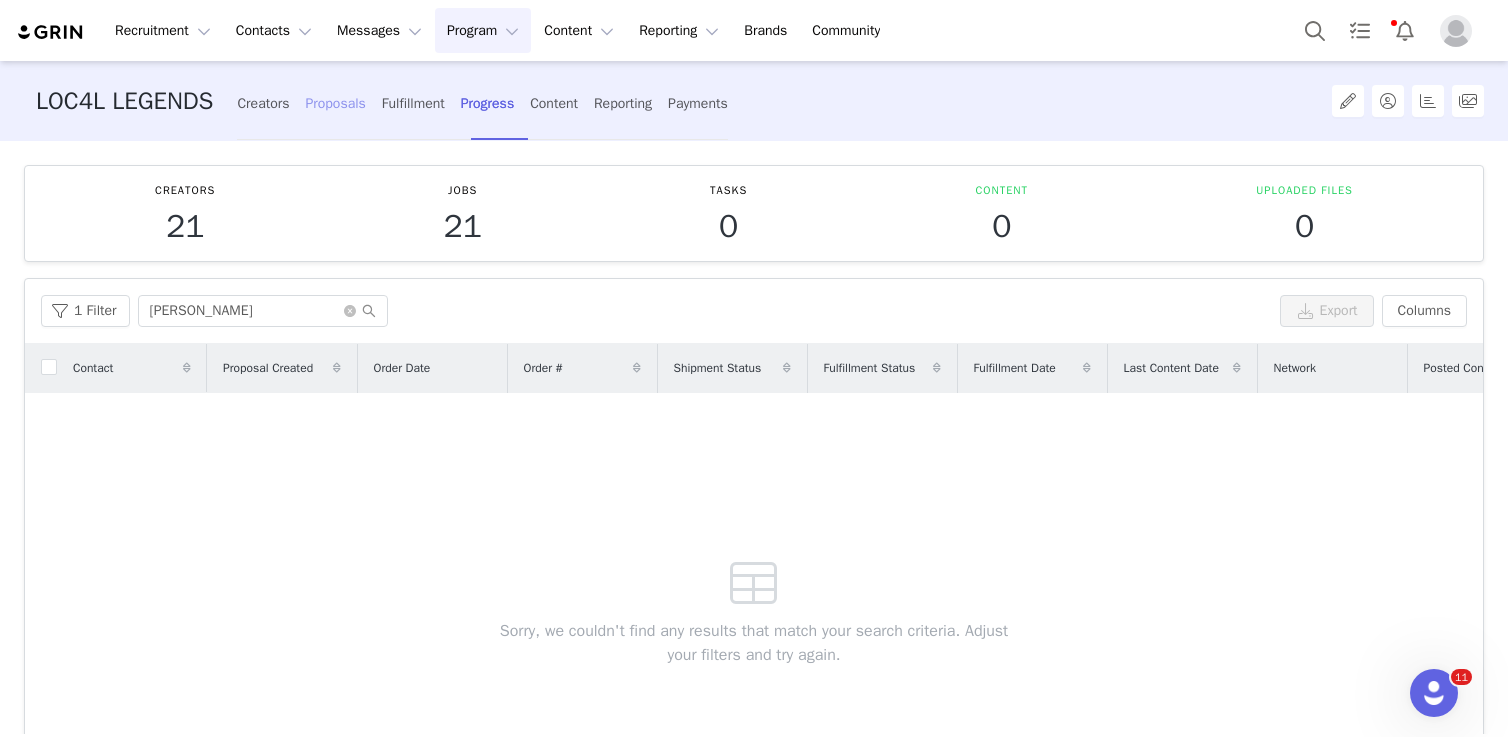 click on "Proposals" at bounding box center [335, 103] 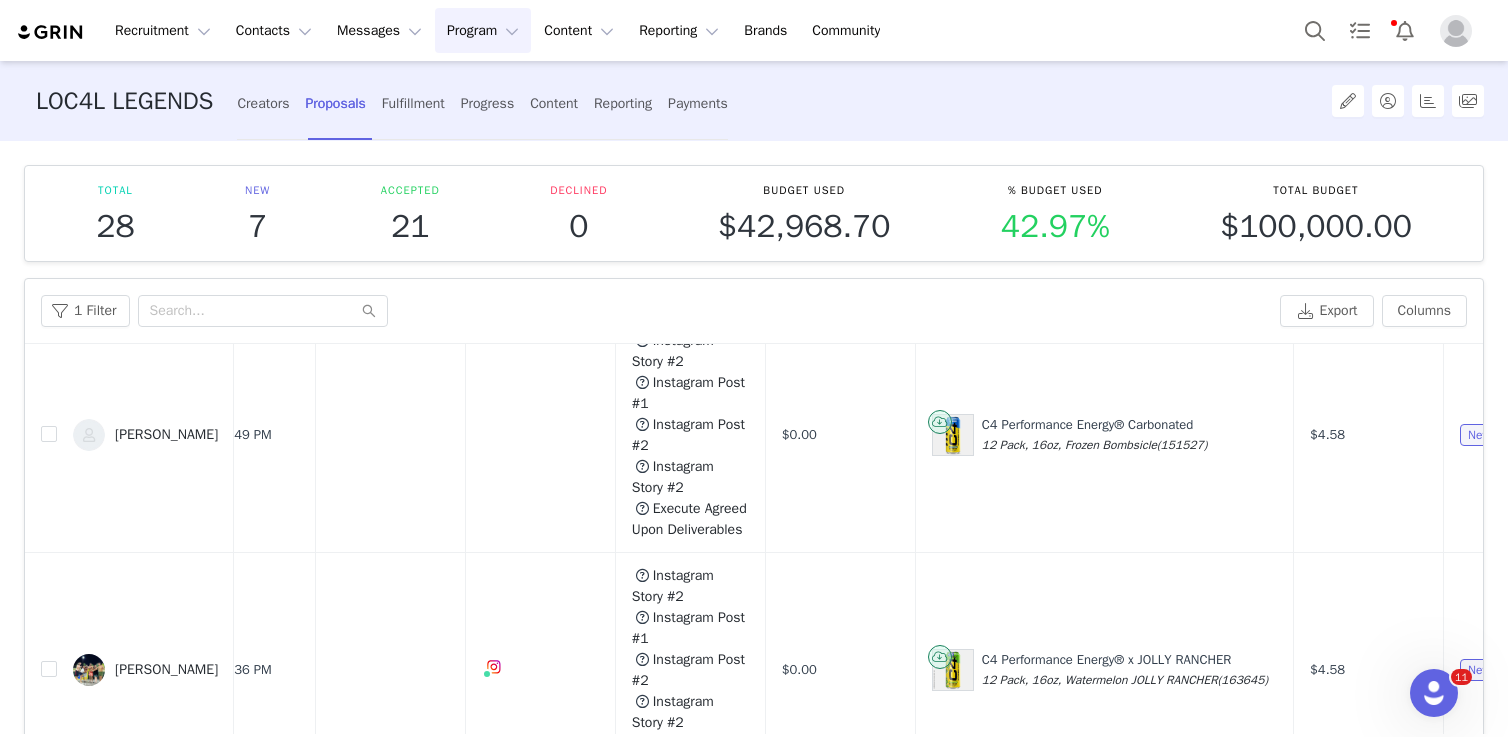 scroll, scrollTop: 779, scrollLeft: 70, axis: both 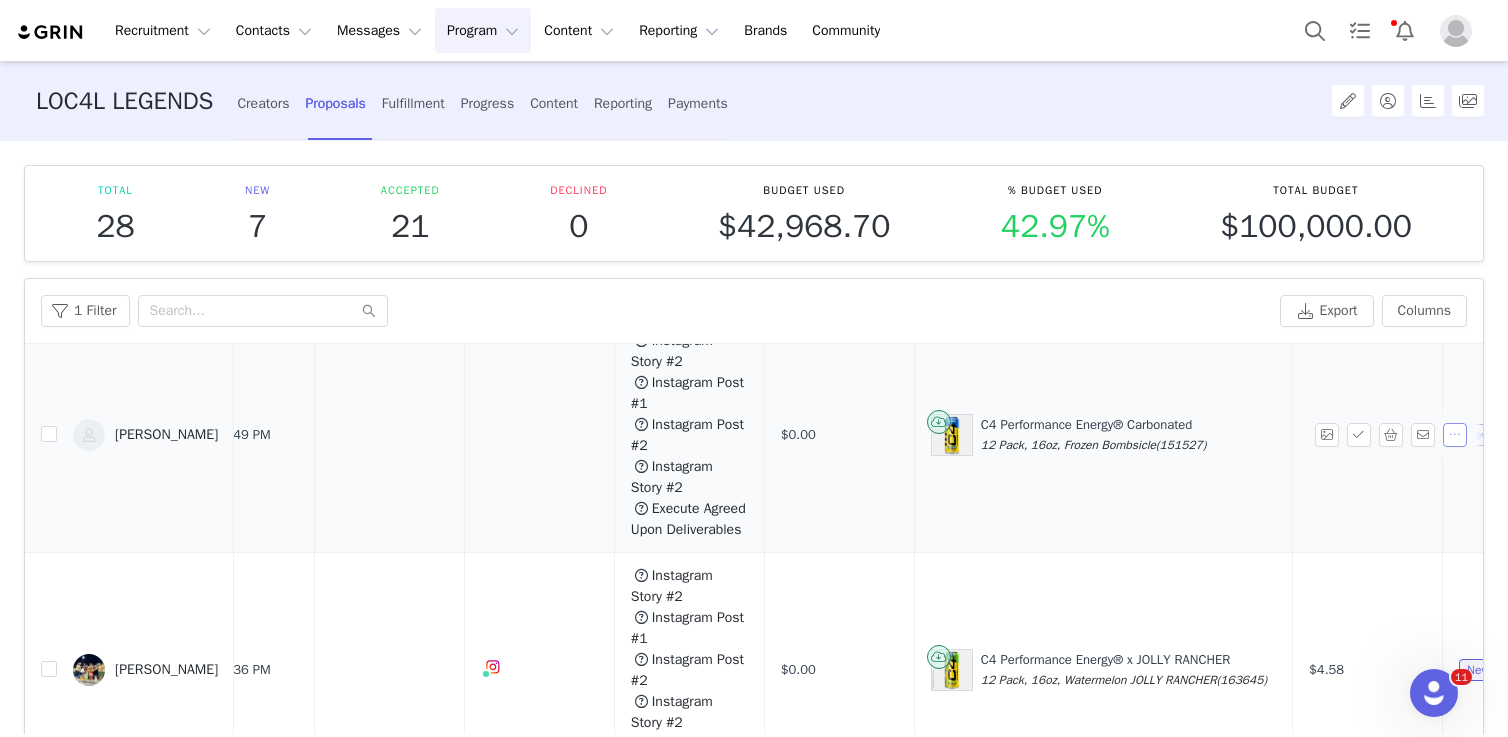 click at bounding box center (1455, 435) 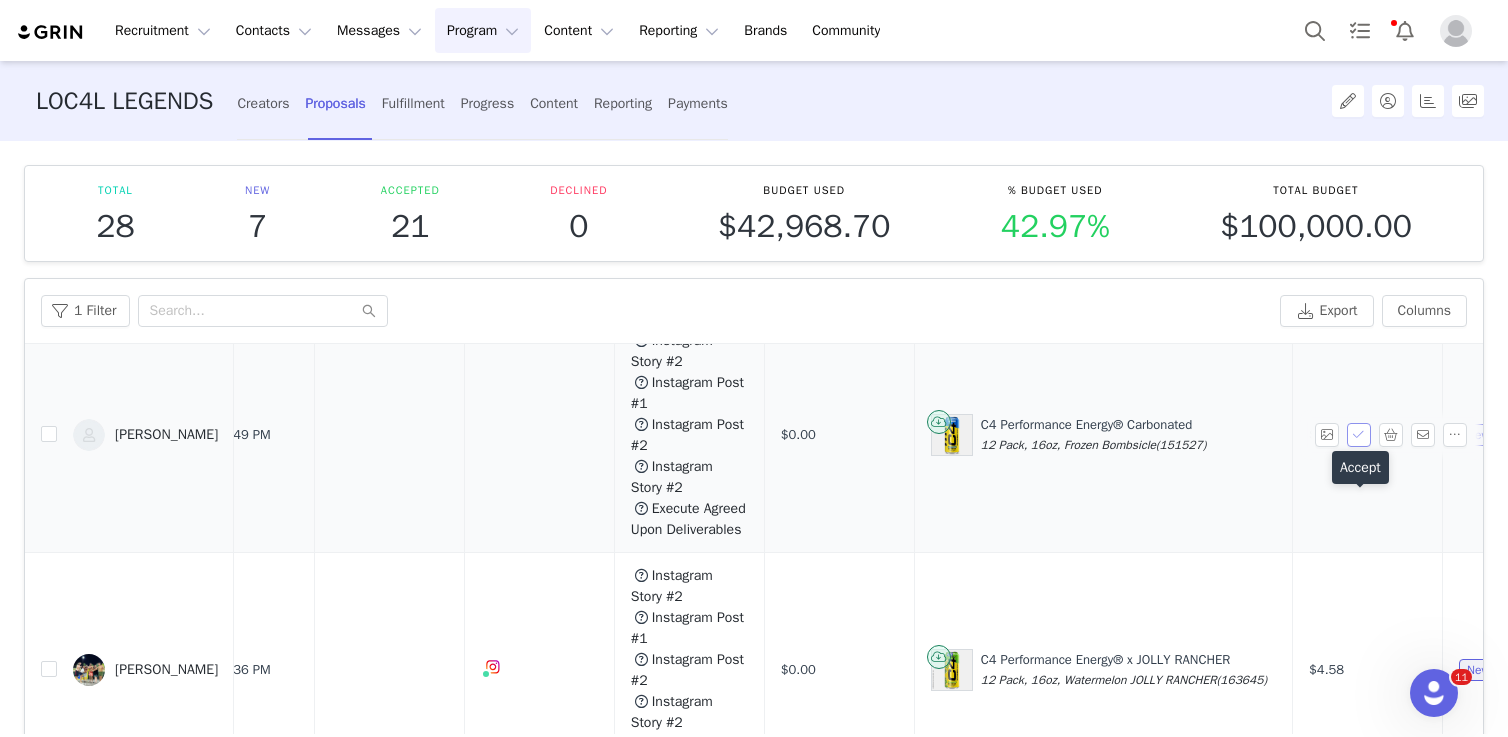 click at bounding box center [1359, 435] 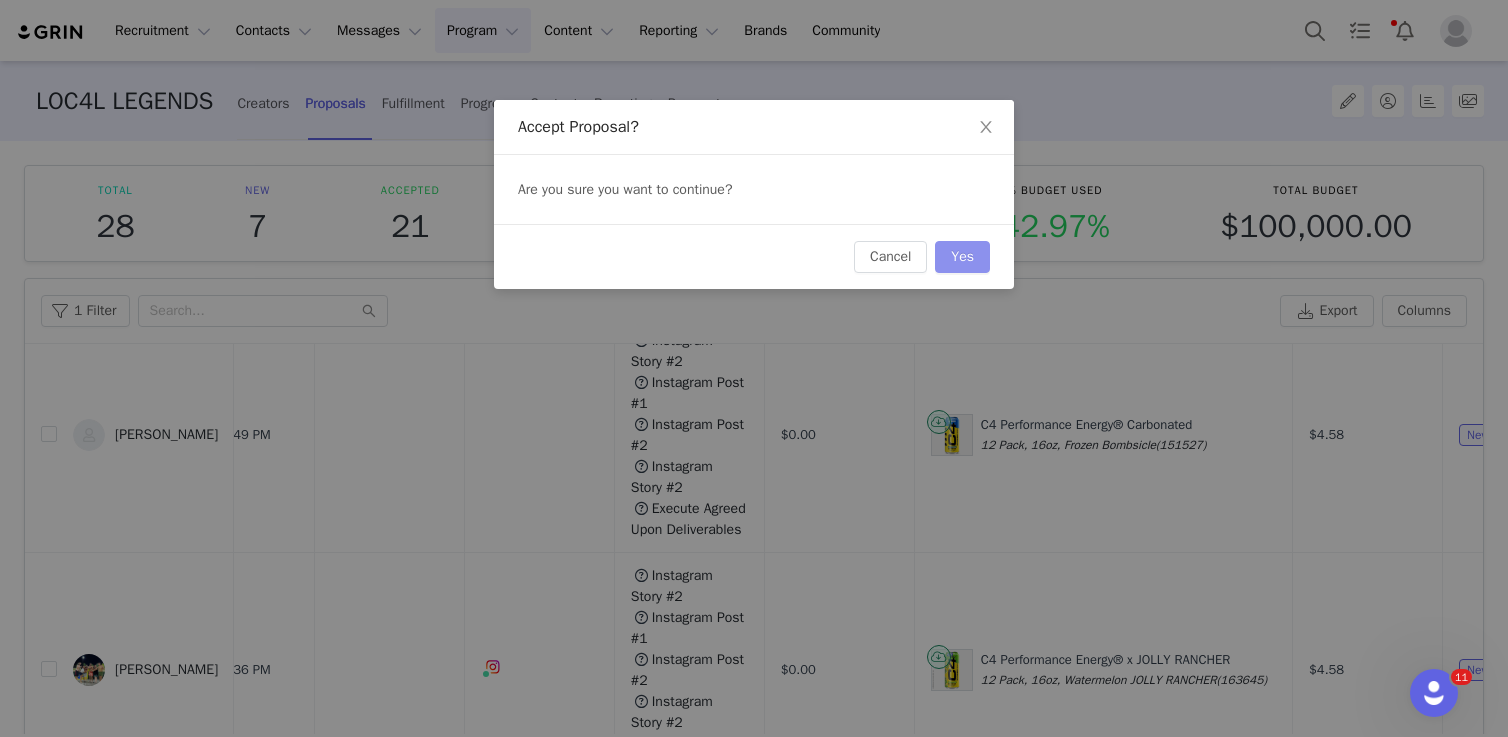 click on "Yes" at bounding box center (962, 257) 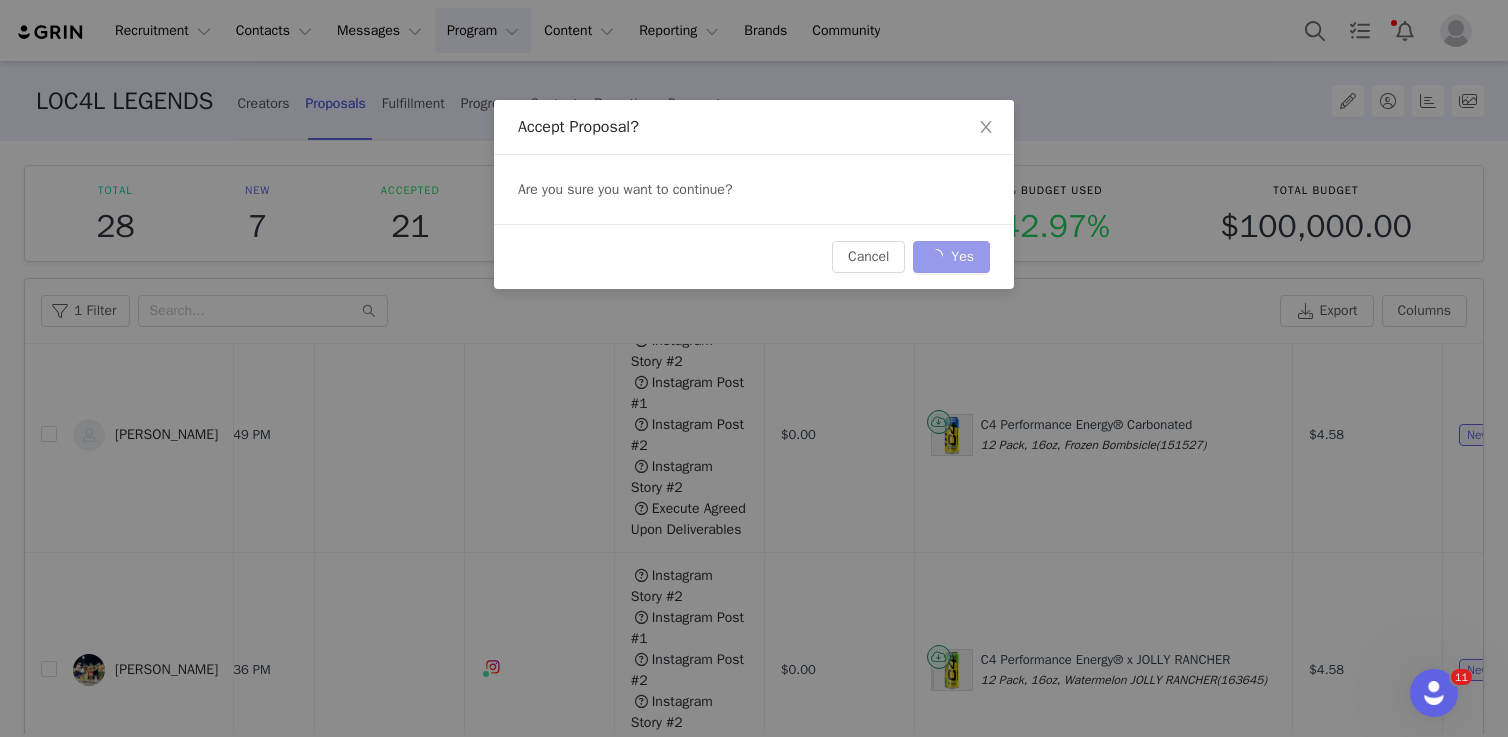 scroll, scrollTop: 0, scrollLeft: 0, axis: both 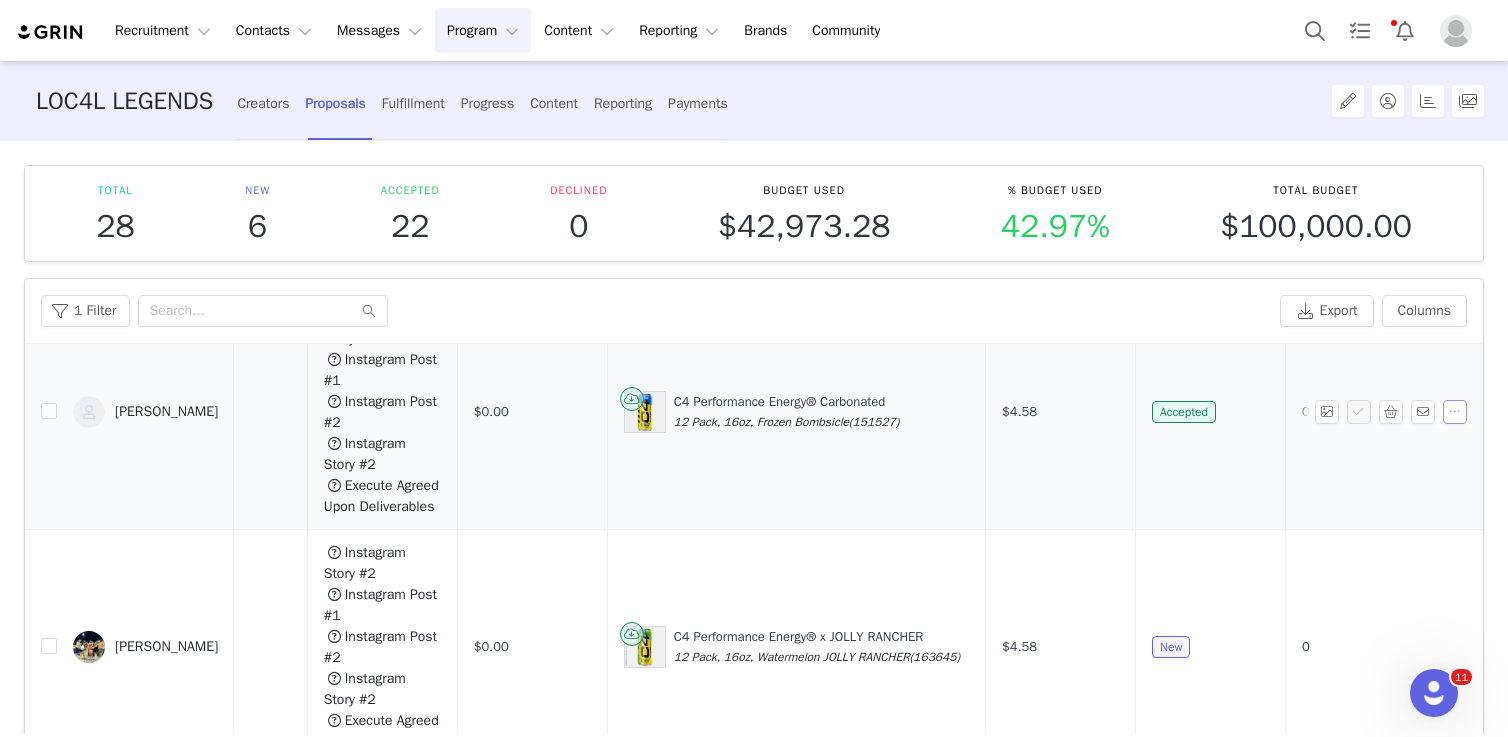 click at bounding box center [1455, 412] 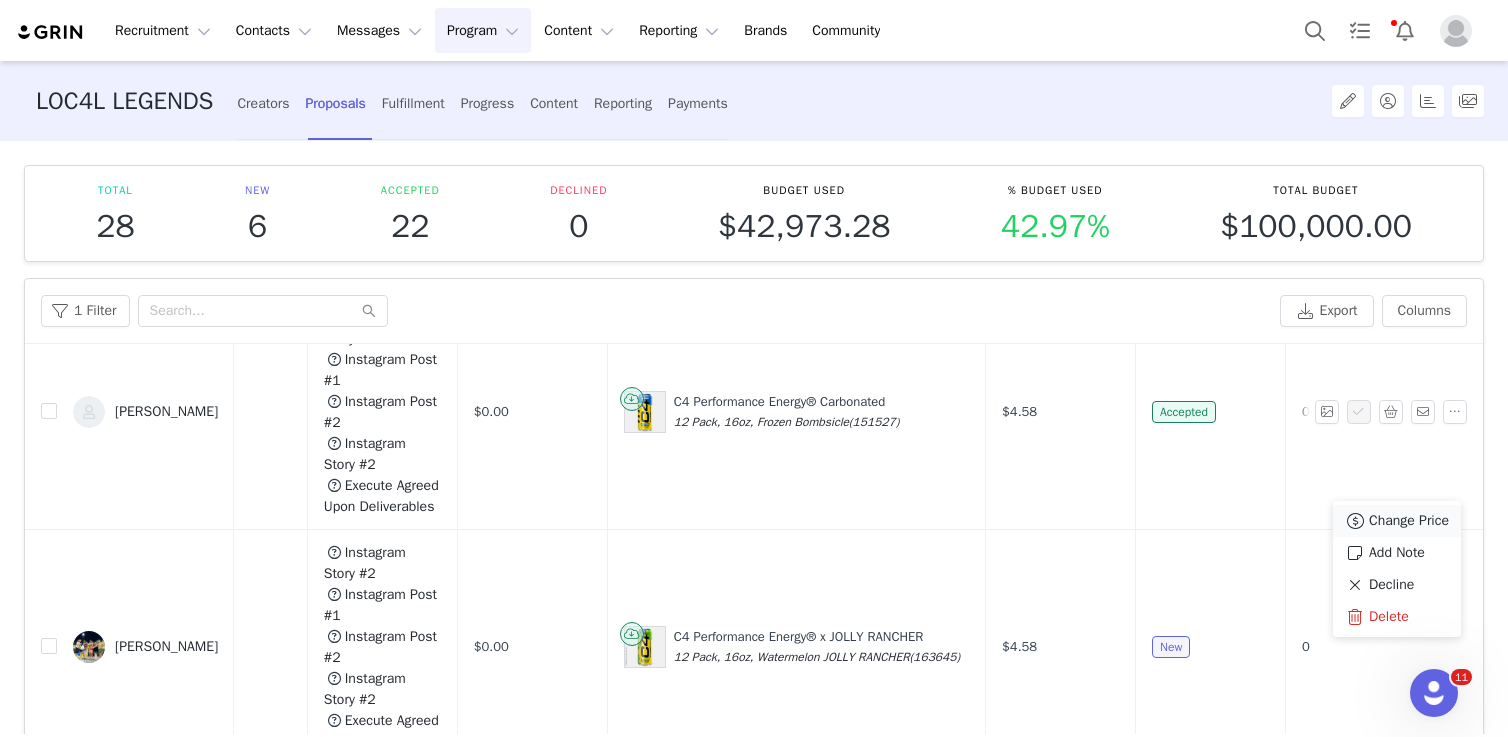 click on "Change Price" at bounding box center (1409, 521) 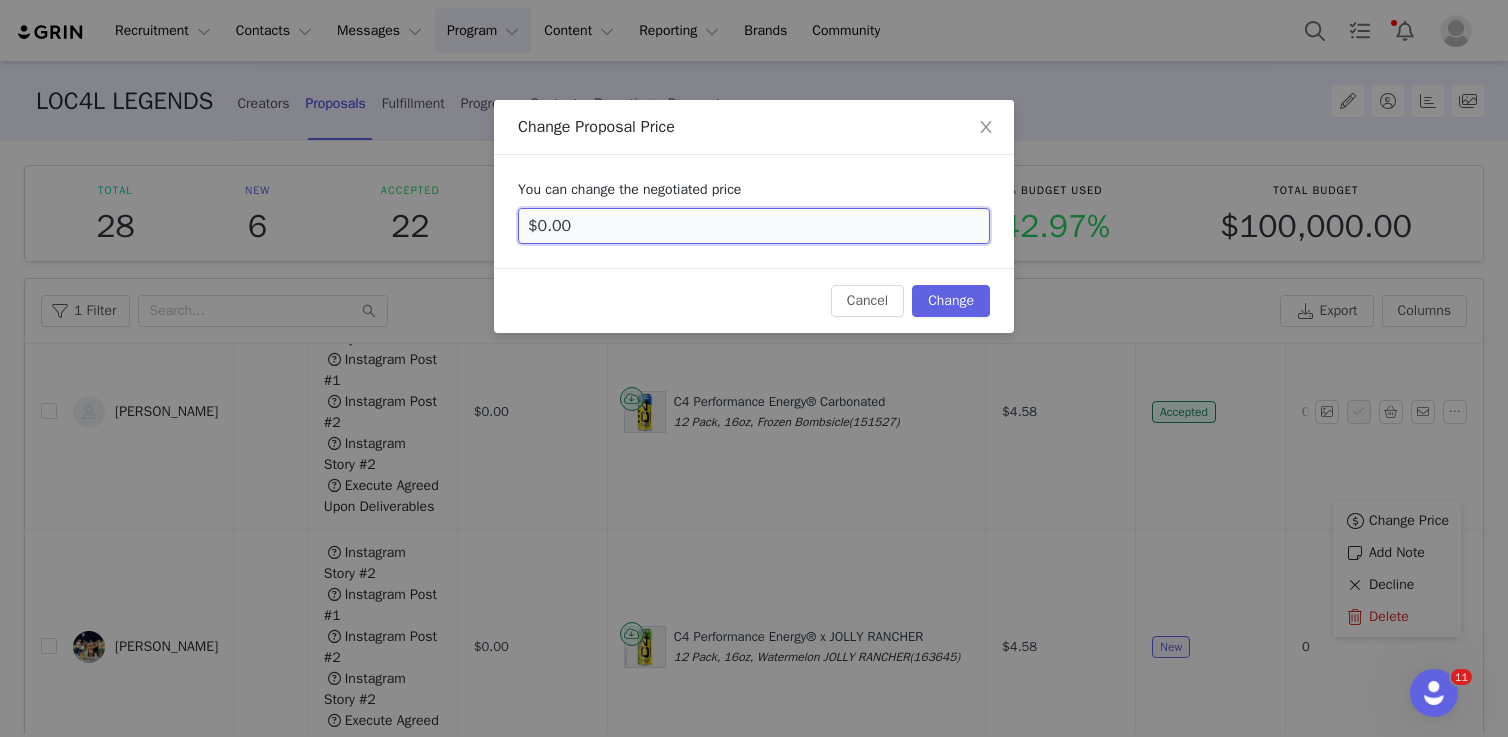 click on "$0.00" at bounding box center (754, 226) 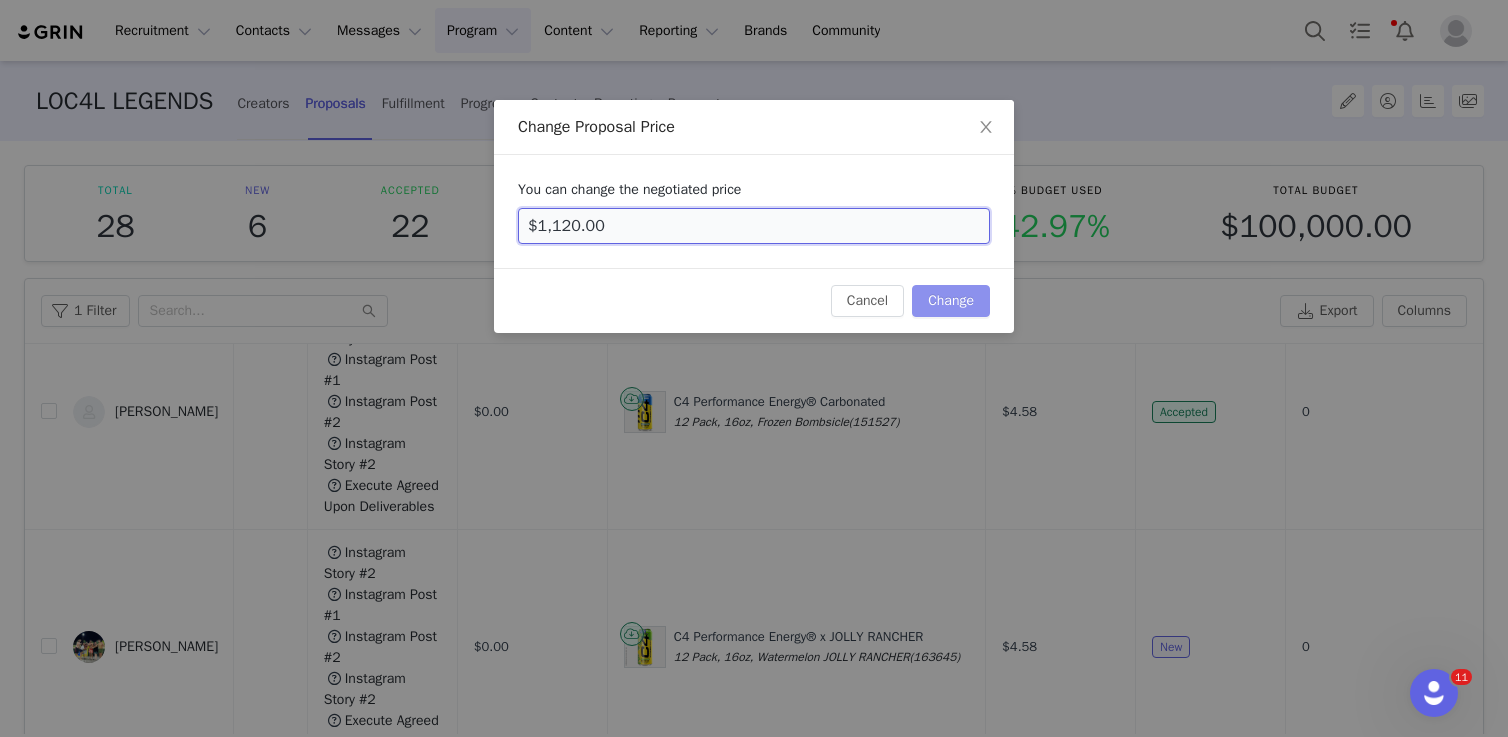 type on "$1,120.00" 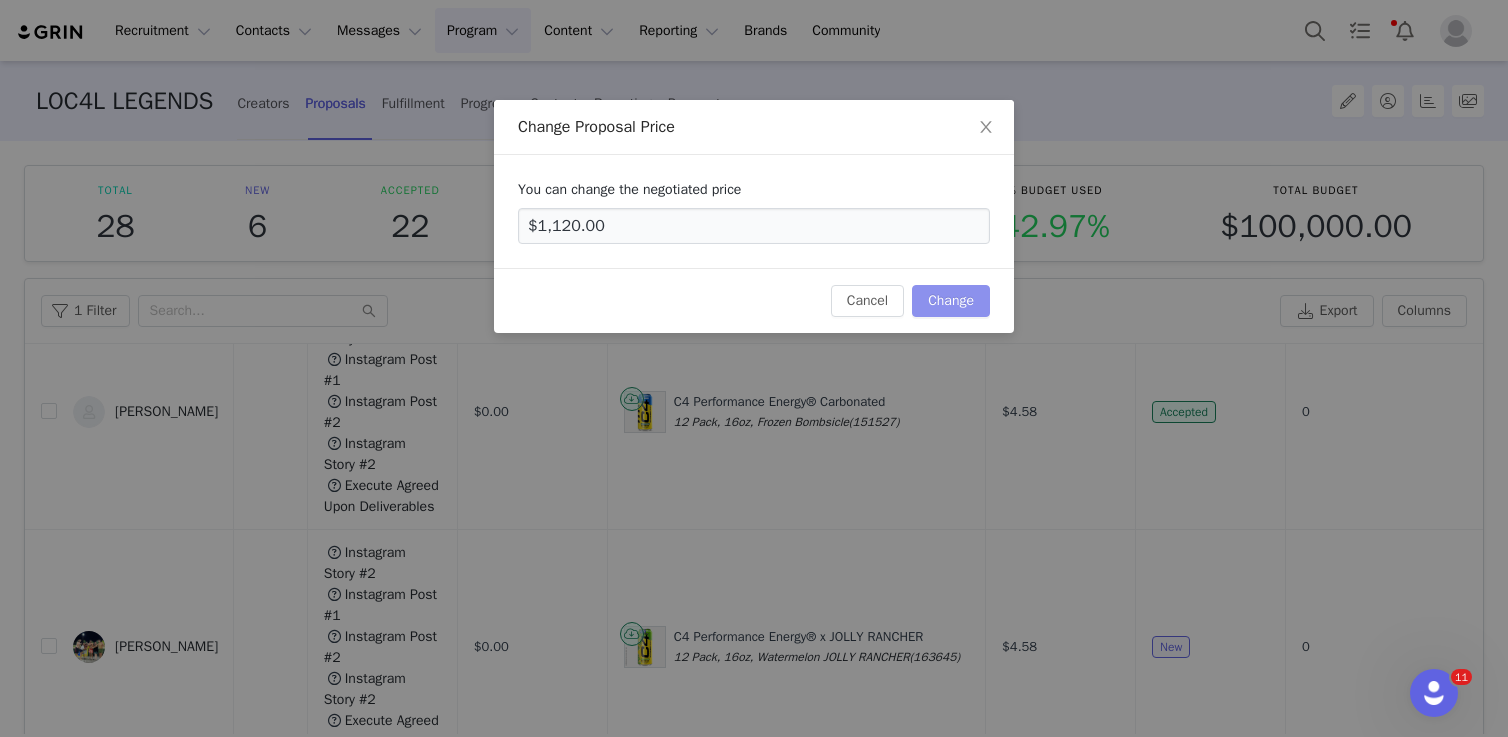 click on "Change" at bounding box center (951, 301) 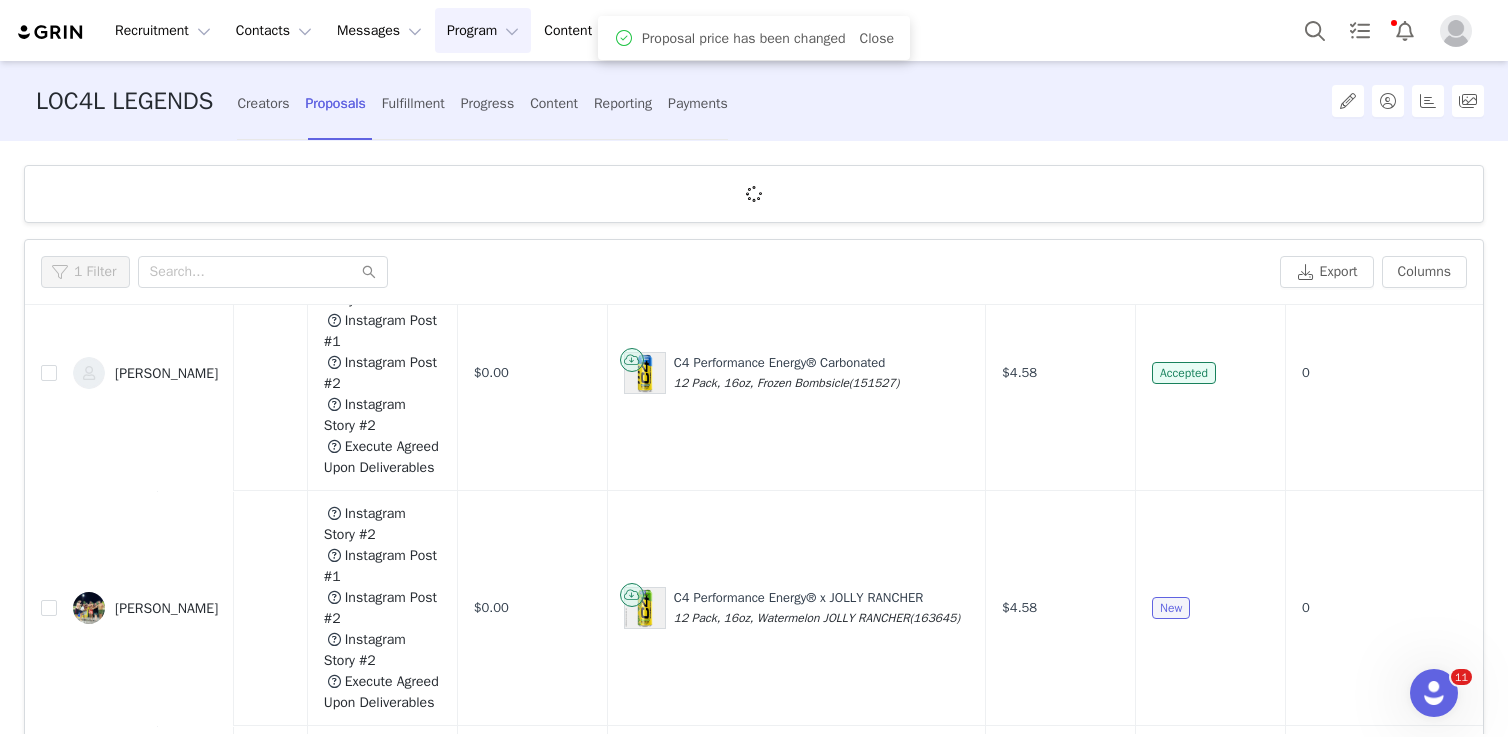 scroll, scrollTop: 0, scrollLeft: 0, axis: both 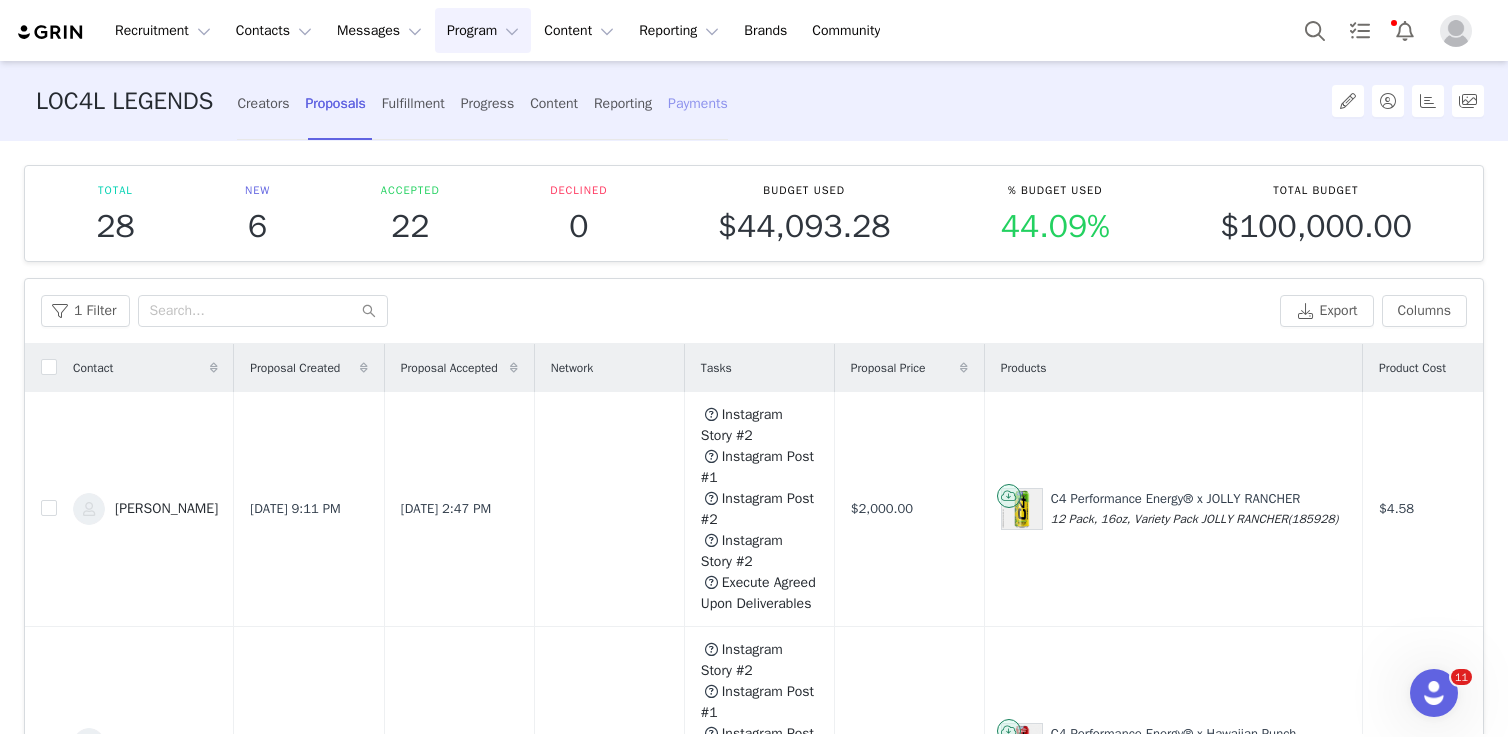 click on "Payments" at bounding box center (698, 103) 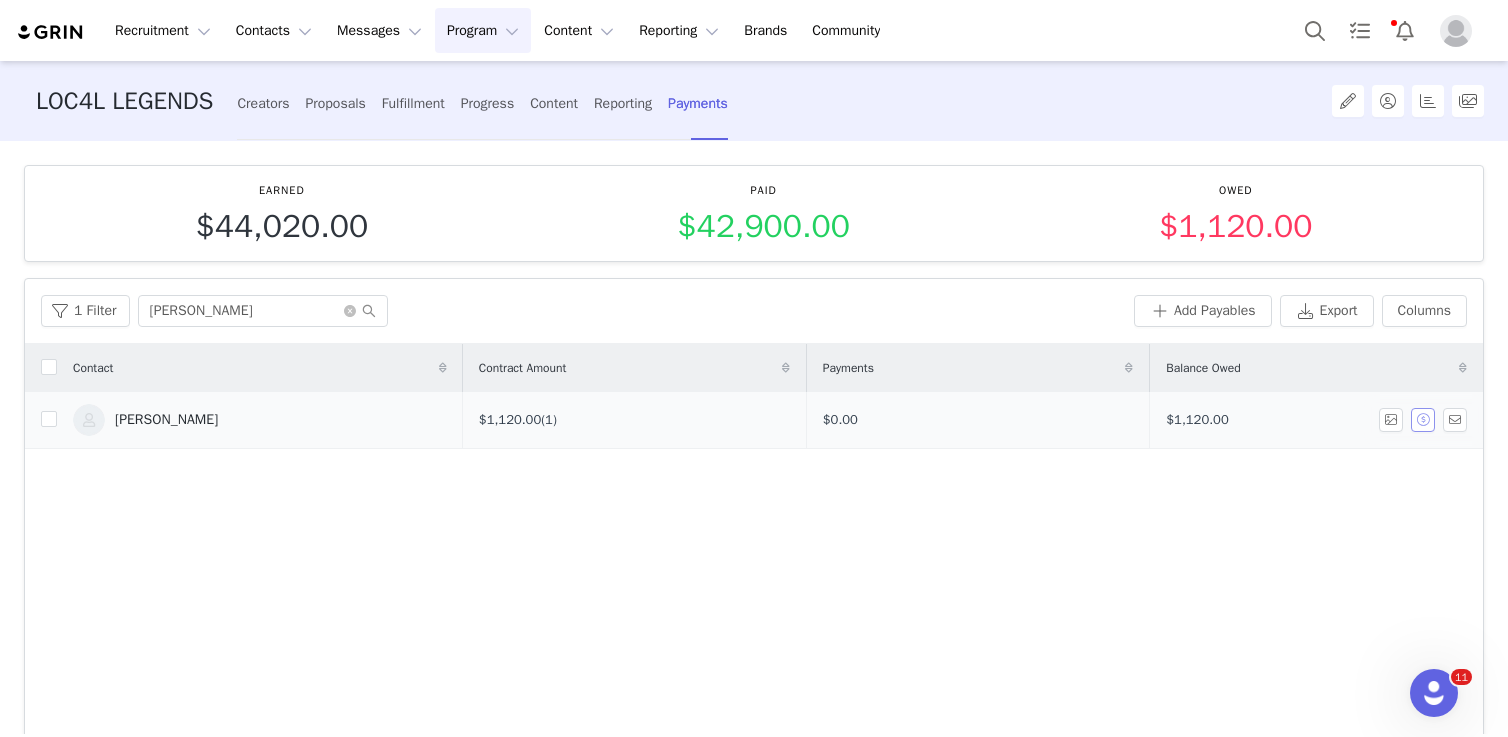 click at bounding box center [1423, 420] 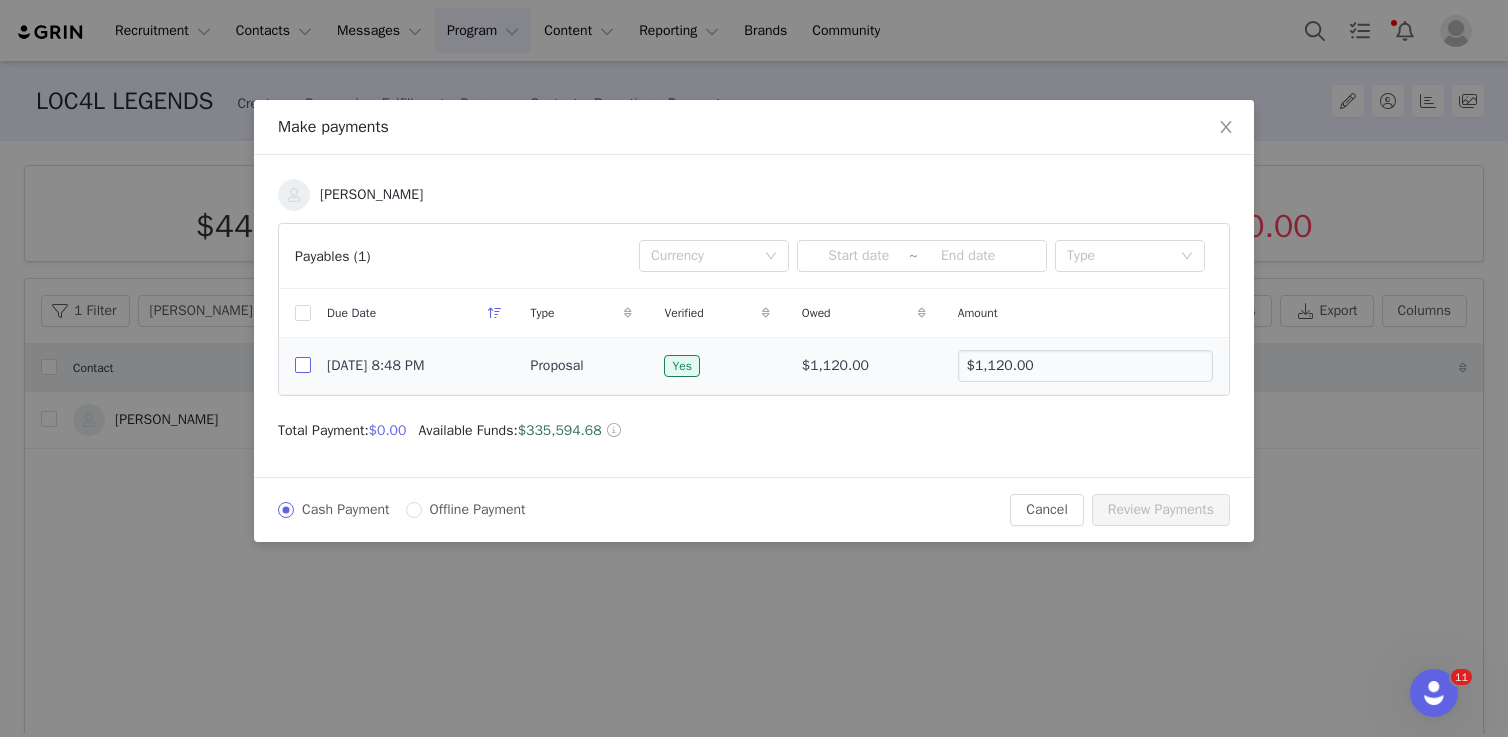 click at bounding box center (303, 365) 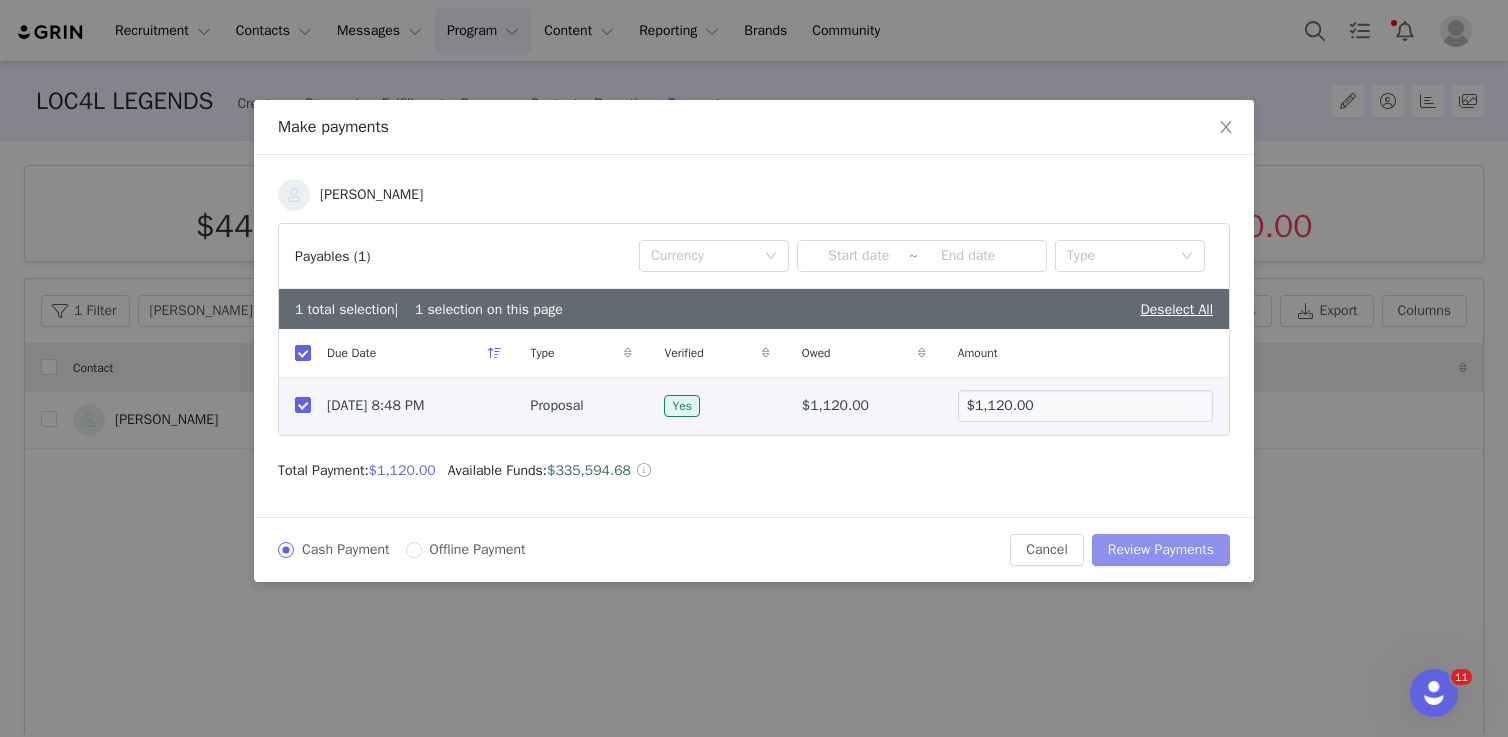 click on "Review Payments" at bounding box center (1161, 550) 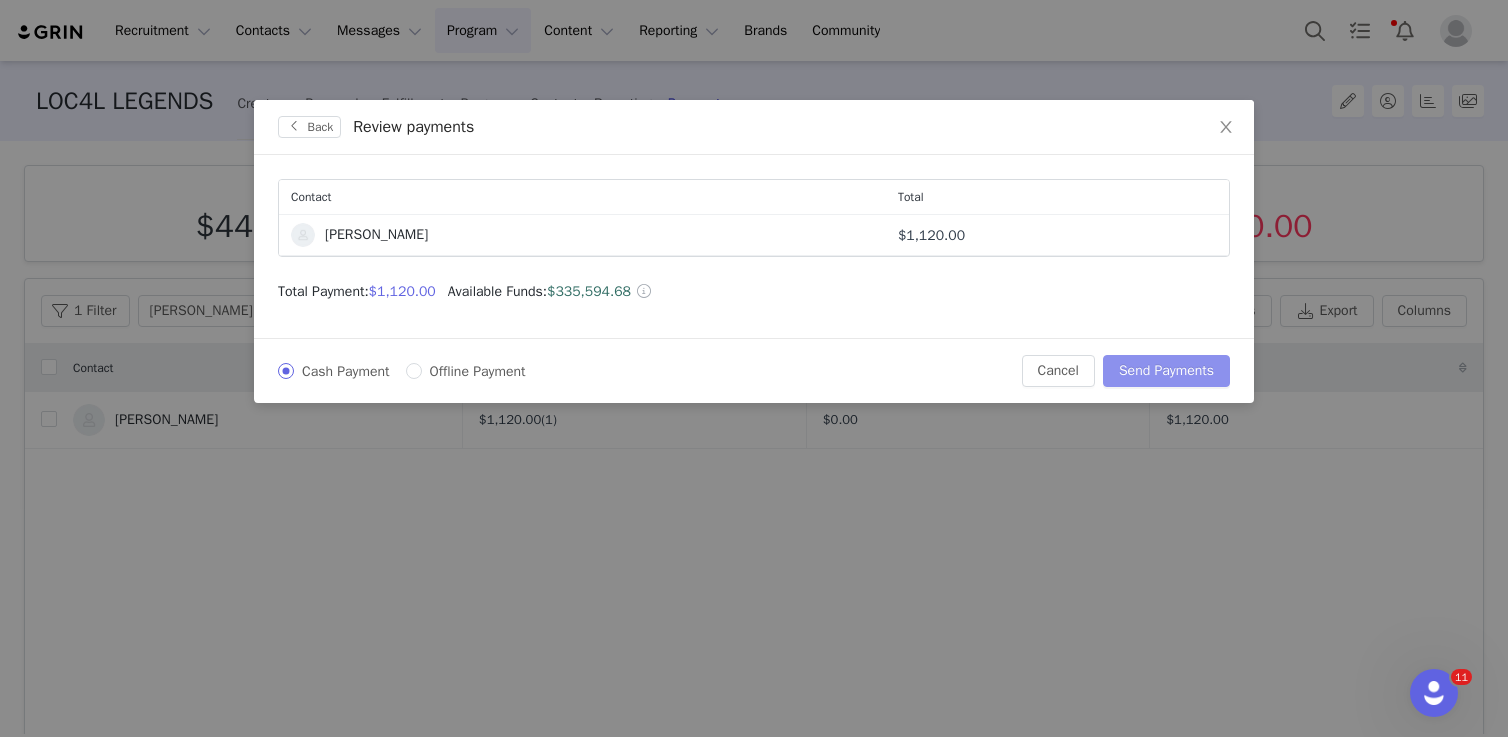 click on "Send Payments" at bounding box center (1166, 371) 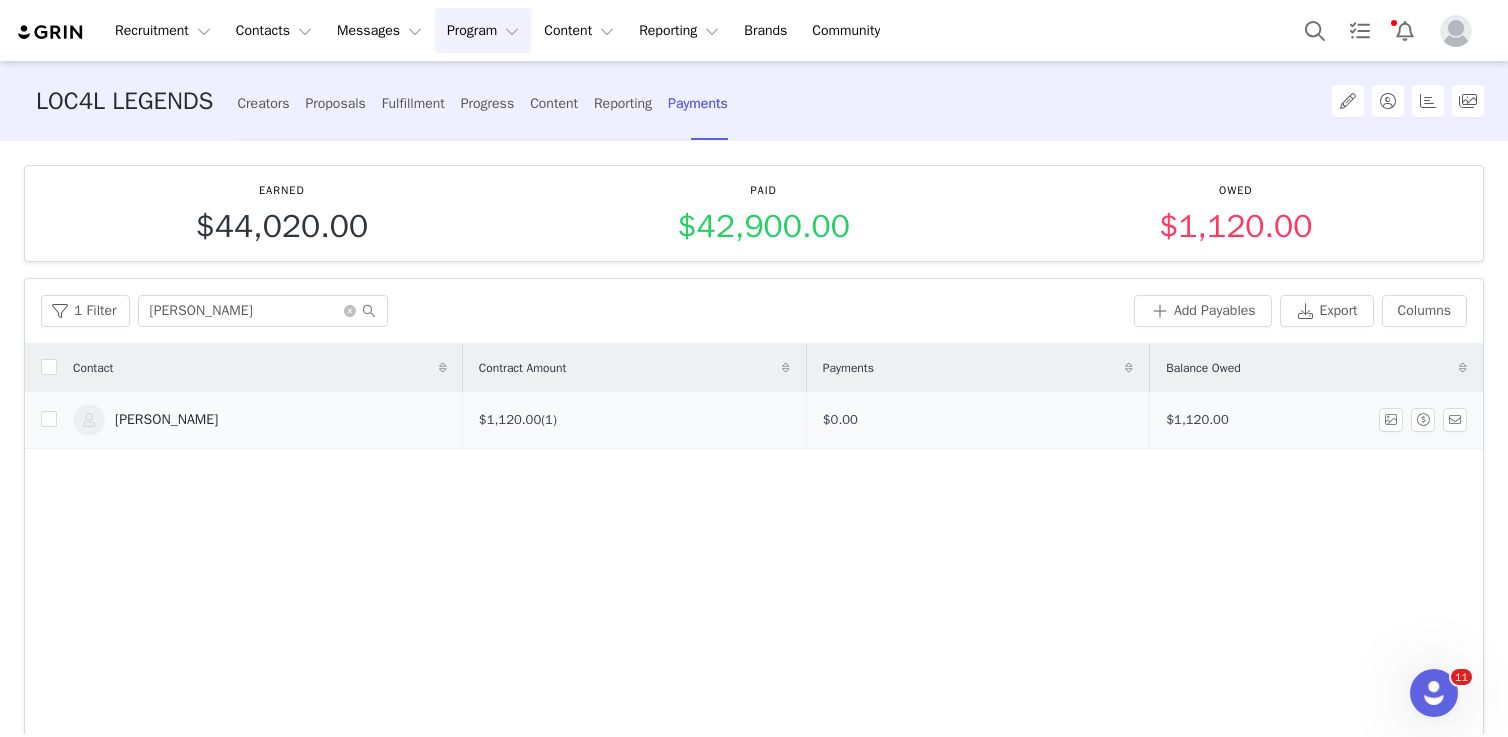 click on "[PERSON_NAME]" at bounding box center [166, 420] 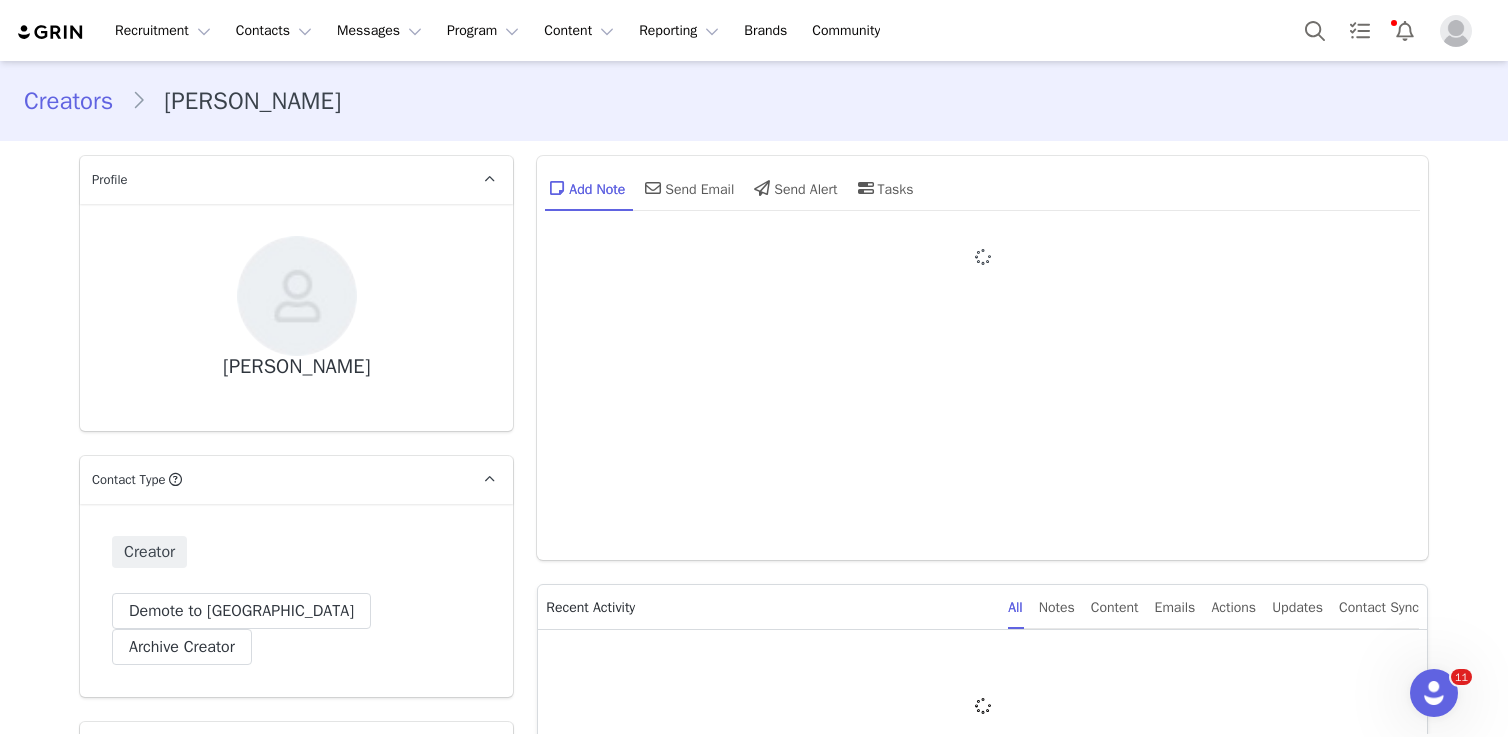 type on "+1 ([GEOGRAPHIC_DATA])" 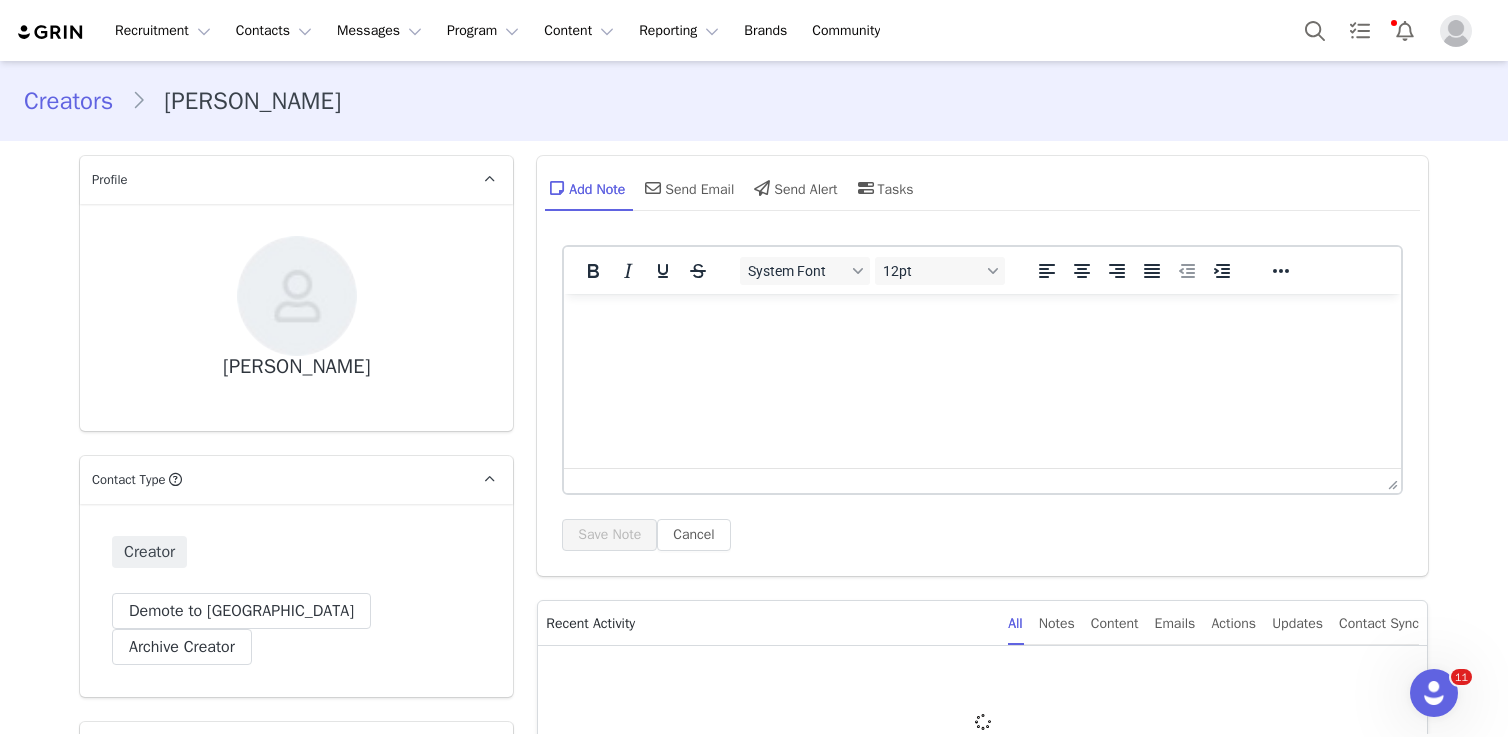 scroll, scrollTop: 0, scrollLeft: 0, axis: both 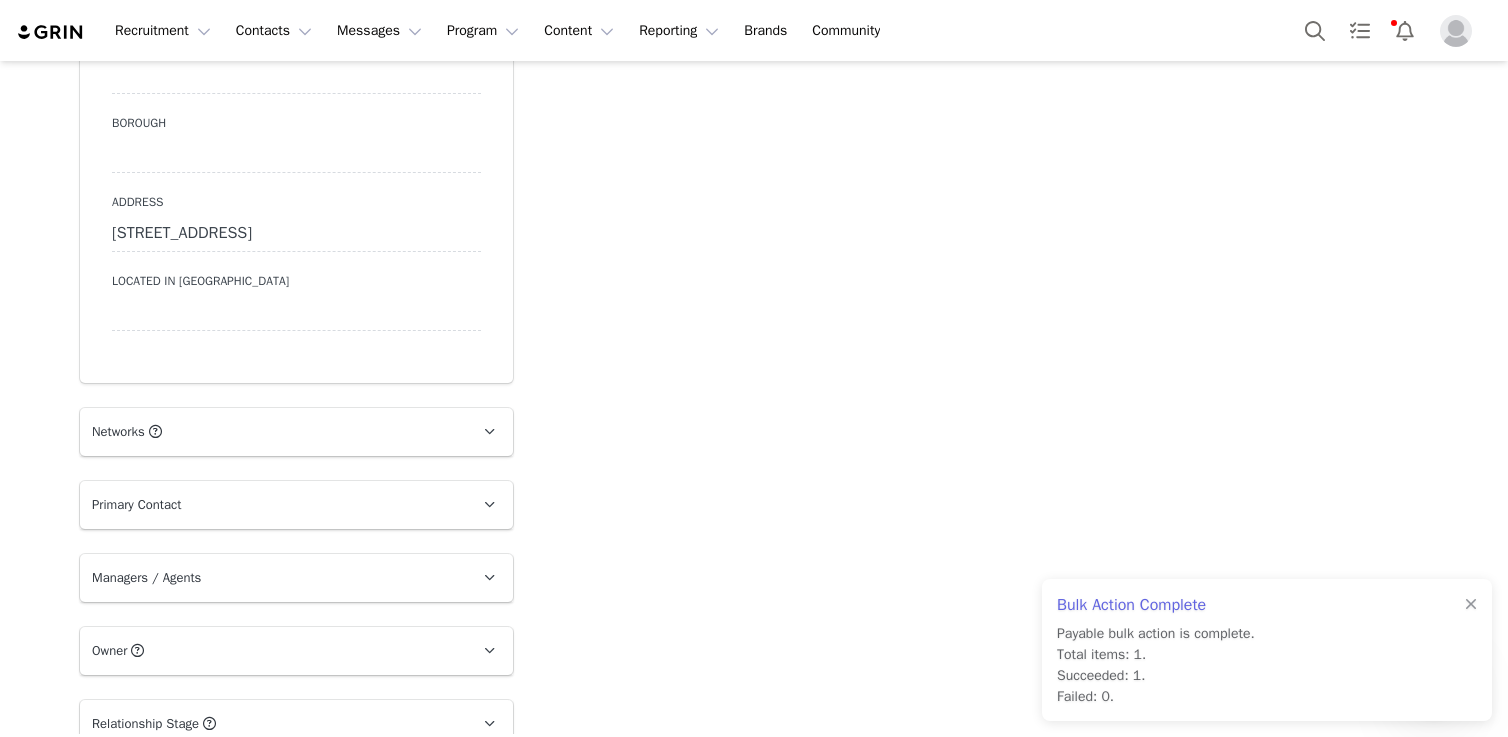 drag, startPoint x: 452, startPoint y: 215, endPoint x: 106, endPoint y: 217, distance: 346.00577 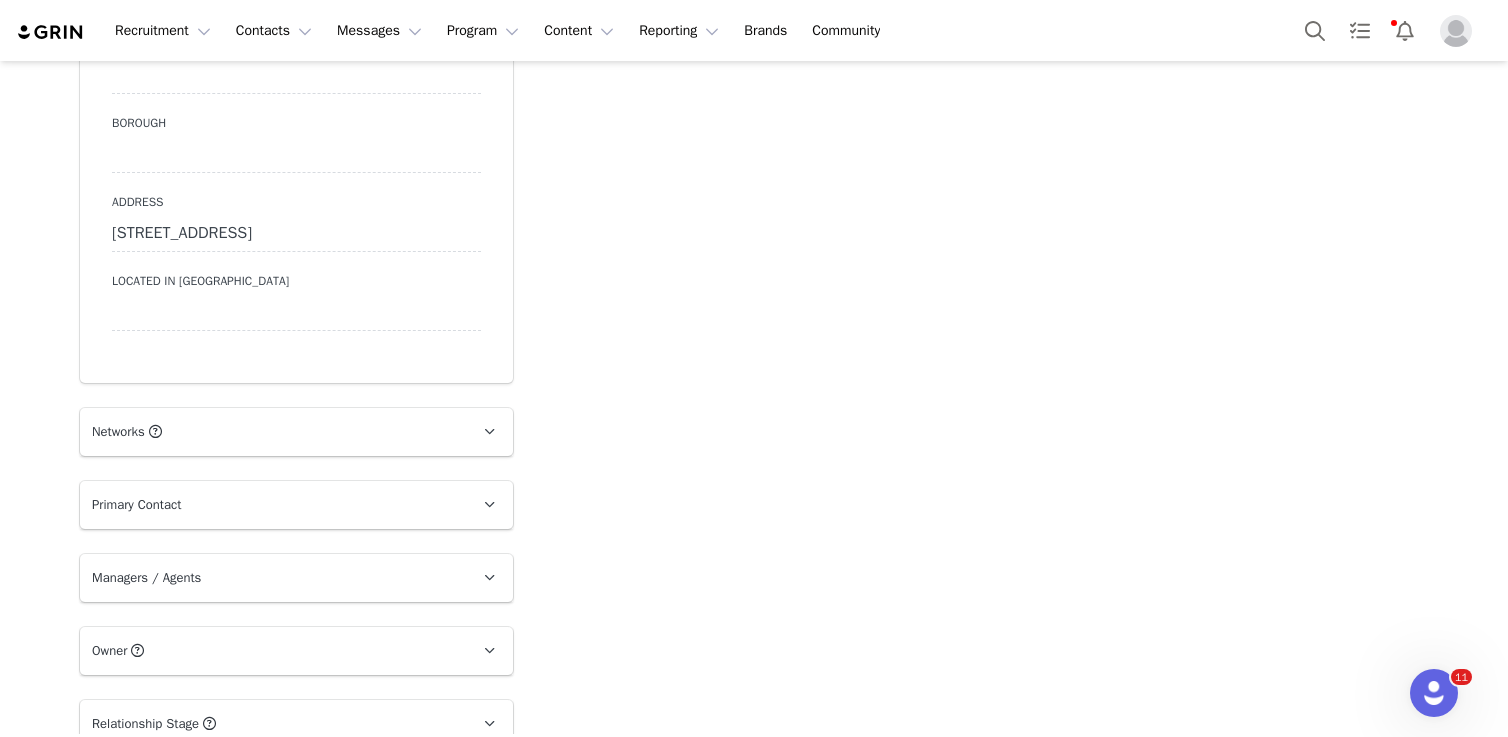 click on "Select brand(s)      Certified trainer?      Talent Slug      Shirt Size      Are you actively competing in NPC/IFBB?      In which division do you compete?      Which C4/Cellucor/XTEND Product(s) are your favorite?      Branch of Service/First Responder      Tell Us About Yourself      Country   United States   Landing Page Slug      Favorite Cellucor Products      Favorite XTEND Products      Favorite C4 Products      Master Descriptor      Talent Slug 2      Talent Slug 3      Types Of Workouts      Public Profile Checkbox      School attended      Sport      College/University      Referral Name And Social      18+ In The USA      General Referral (Non-OMR)      Goals      Age      Email   [EMAIL_ADDRESS][DOMAIN_NAME]   You?      Cellucor or XTEND      C4 Beverages?      Tell us why C4 Energy should sponsor your team      Team Sport      Team Name      [GEOGRAPHIC_DATA] or [GEOGRAPHIC_DATA]      Address   [STREET_ADDRESS]   Located in [GEOGRAPHIC_DATA]" at bounding box center [296, -1160] 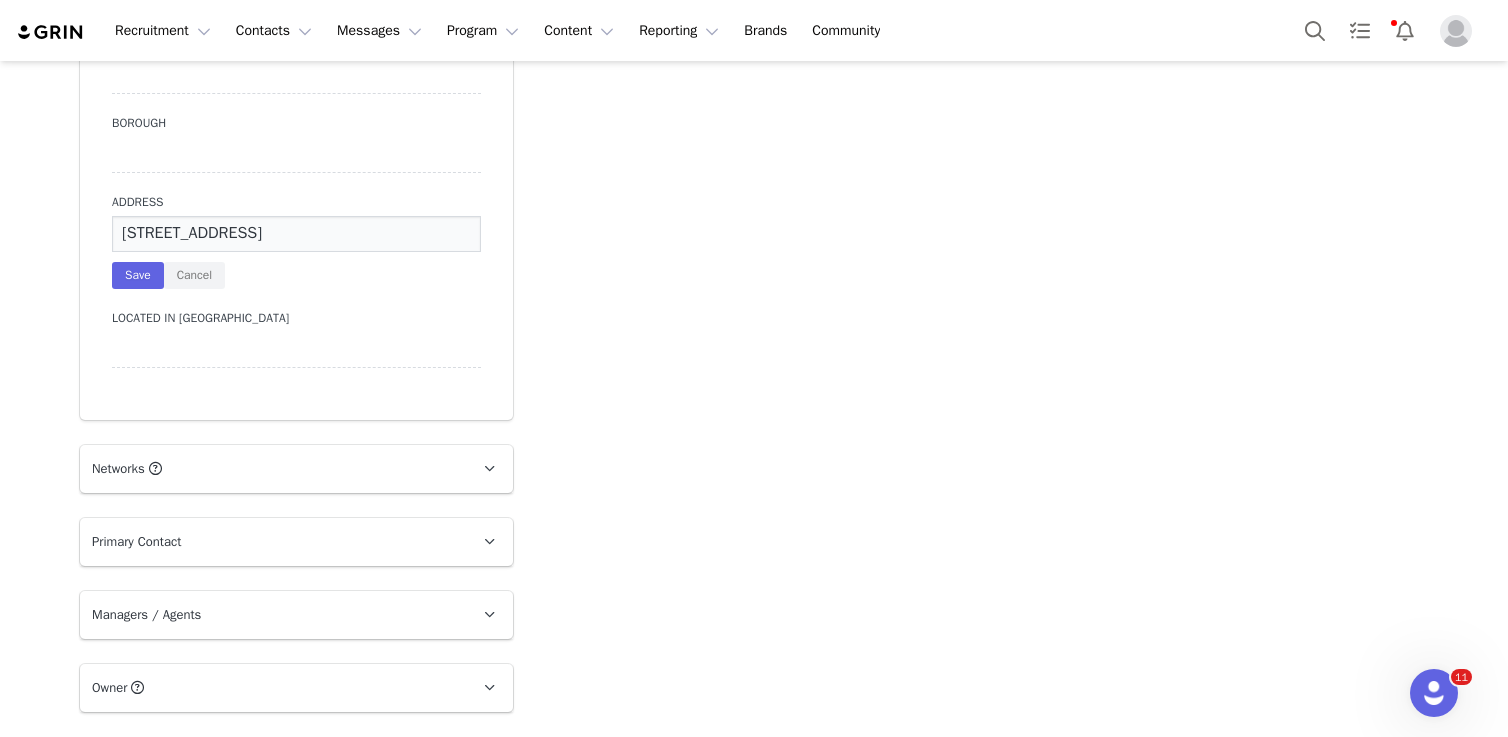 click on "[STREET_ADDRESS]" at bounding box center [296, 234] 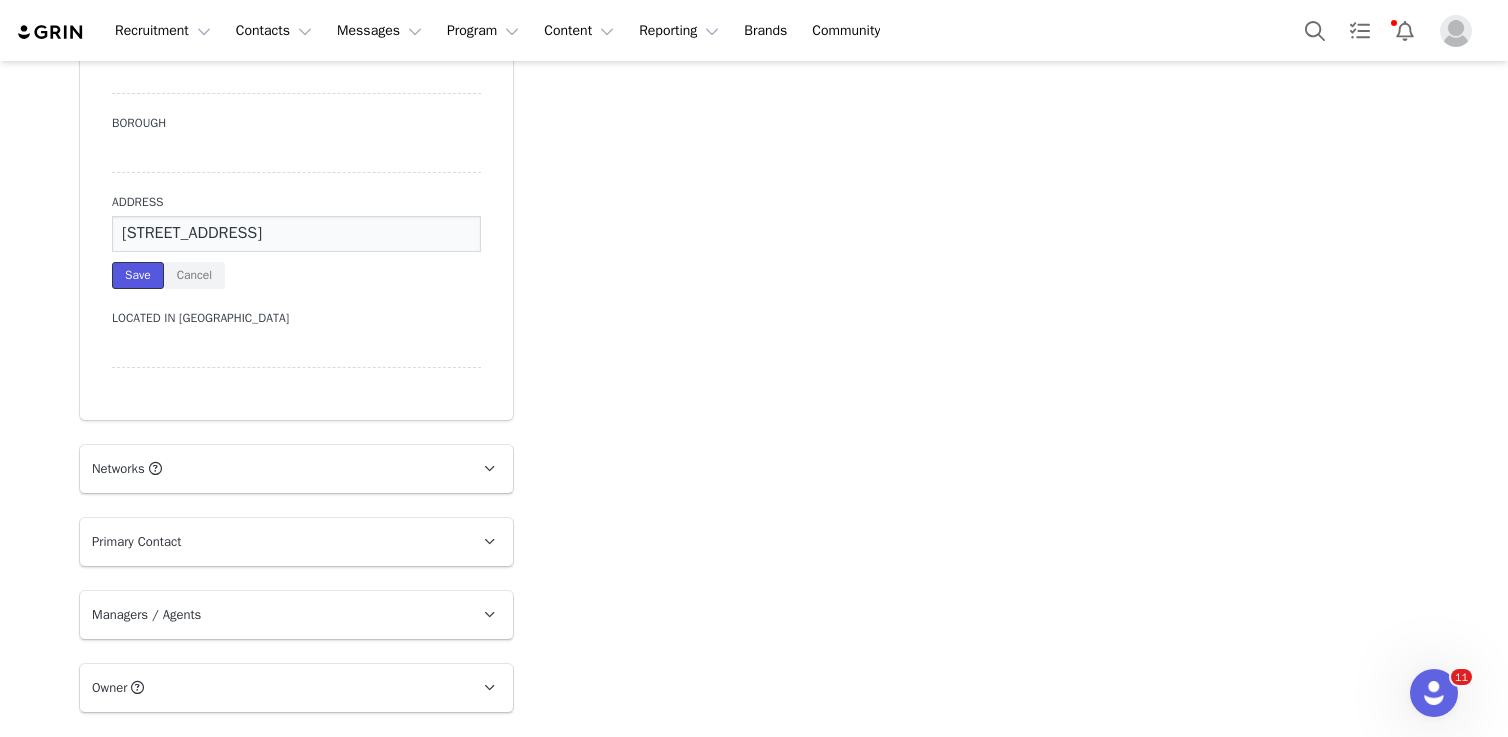 click on "Save" at bounding box center (138, 275) 